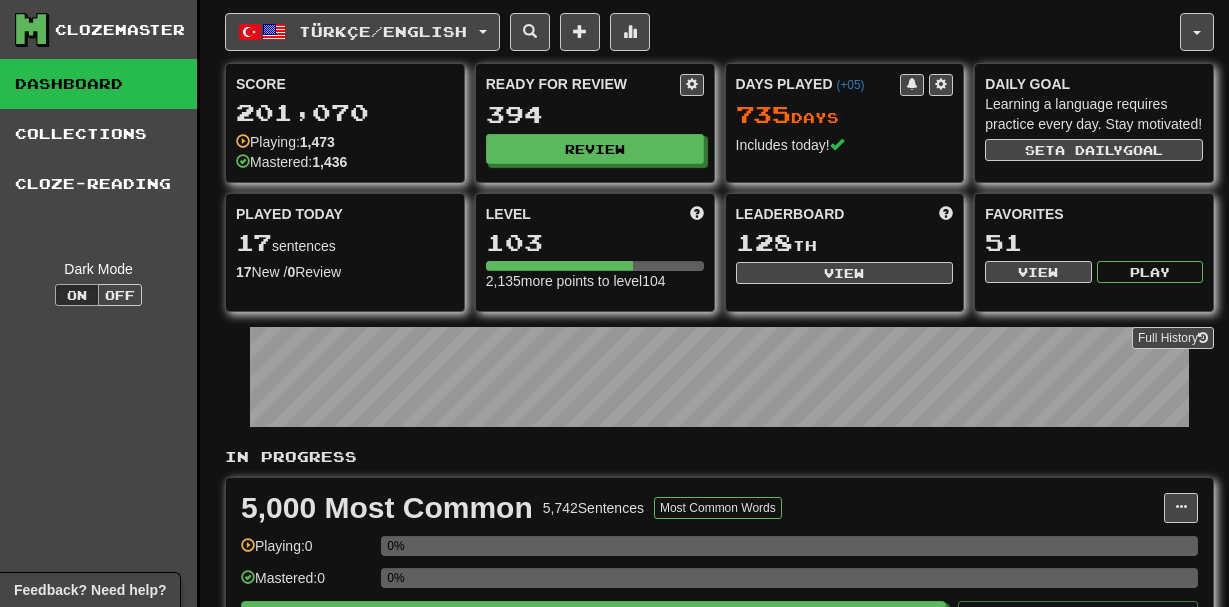 scroll, scrollTop: 0, scrollLeft: 0, axis: both 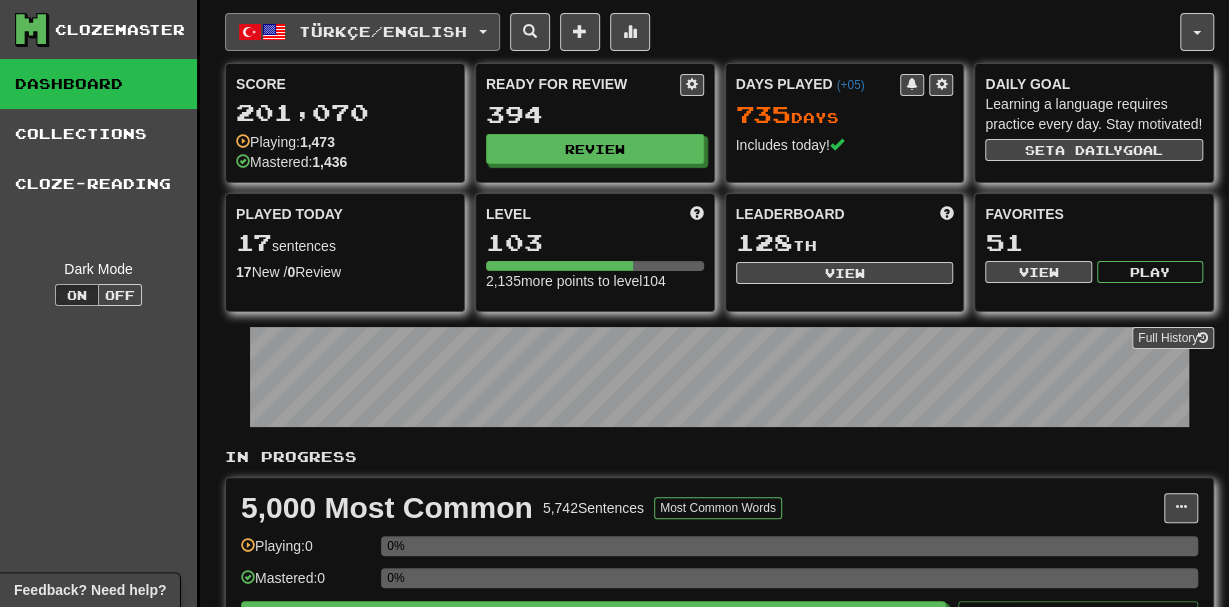 click on "Türkçe  /  English" at bounding box center (383, 31) 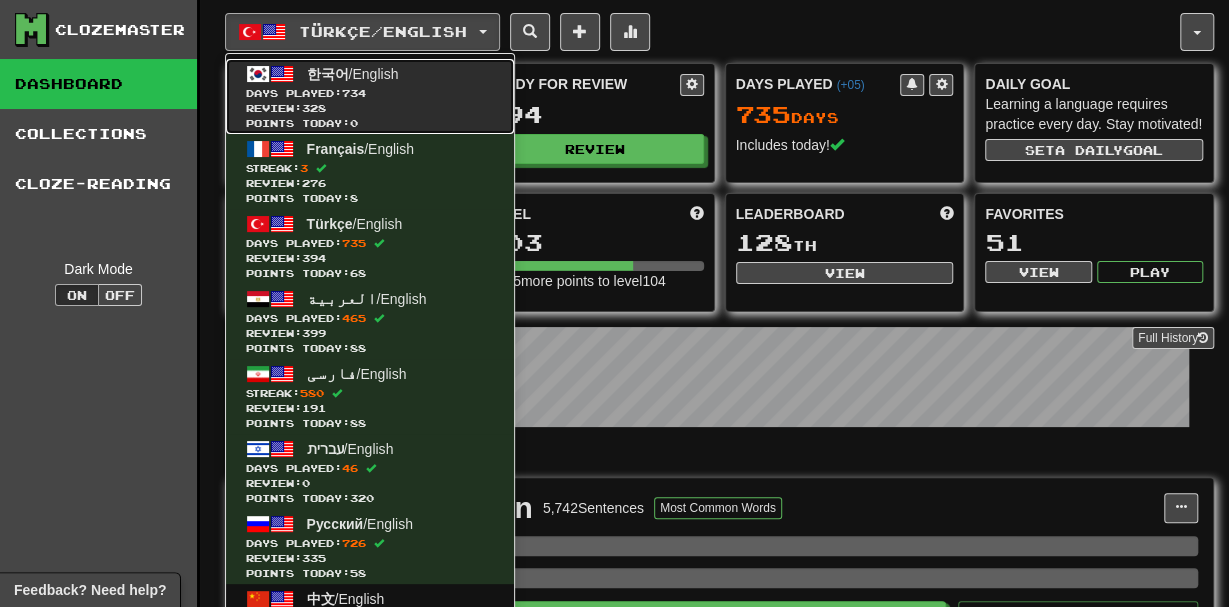 click on "Review:  [NUMBER]" at bounding box center [370, 108] 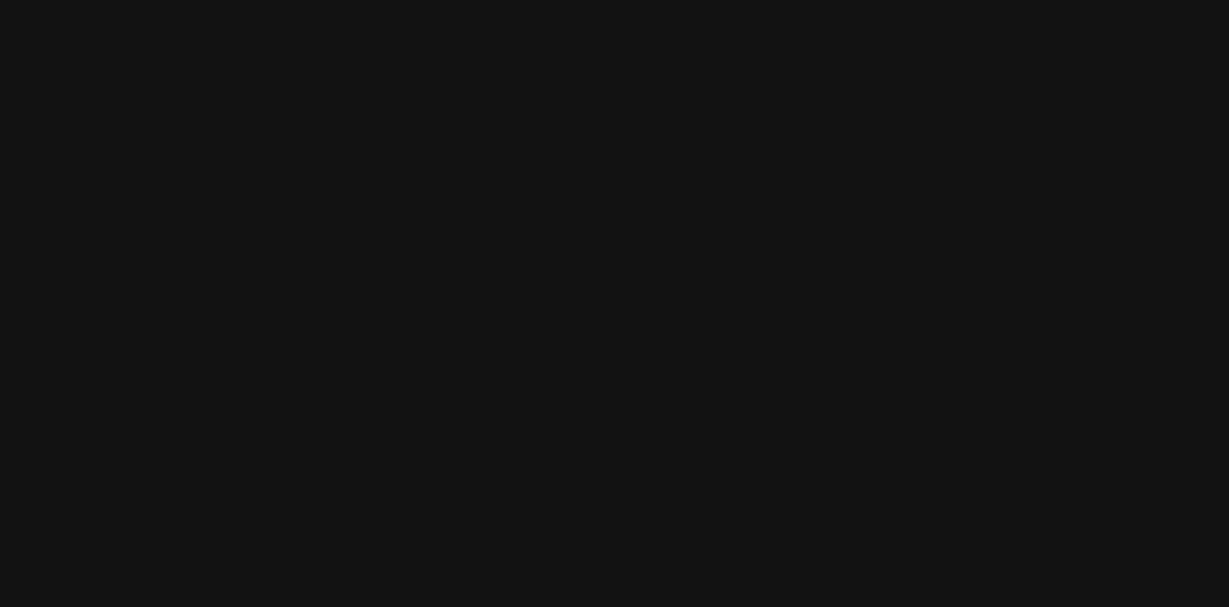 scroll, scrollTop: 0, scrollLeft: 0, axis: both 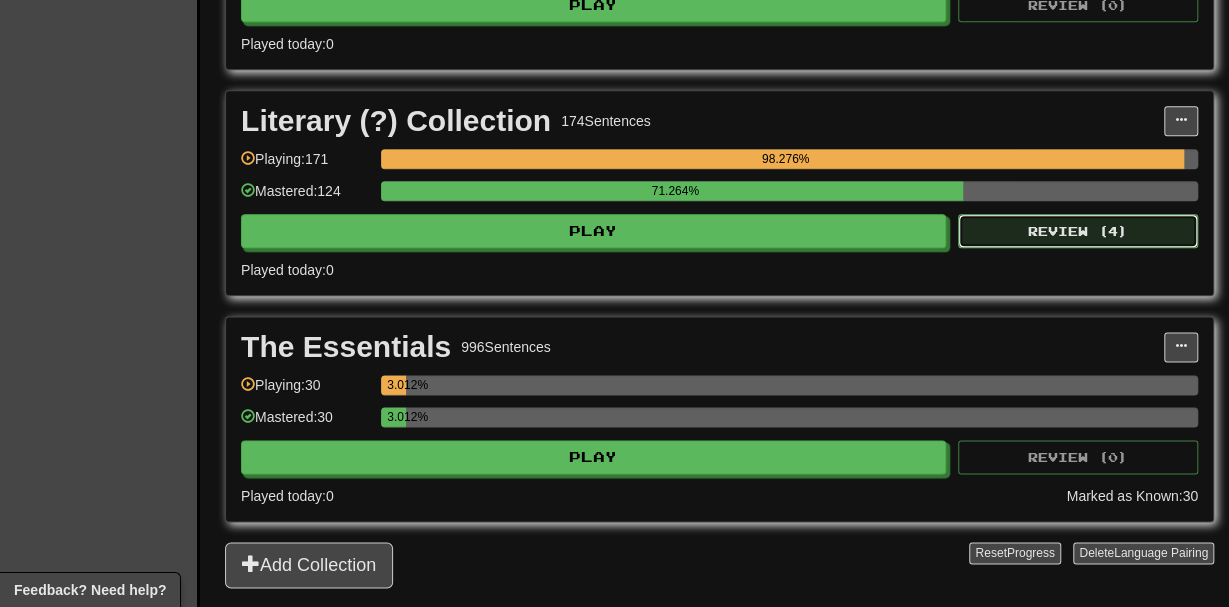 click on "Review ( 4 )" at bounding box center (1078, 232) 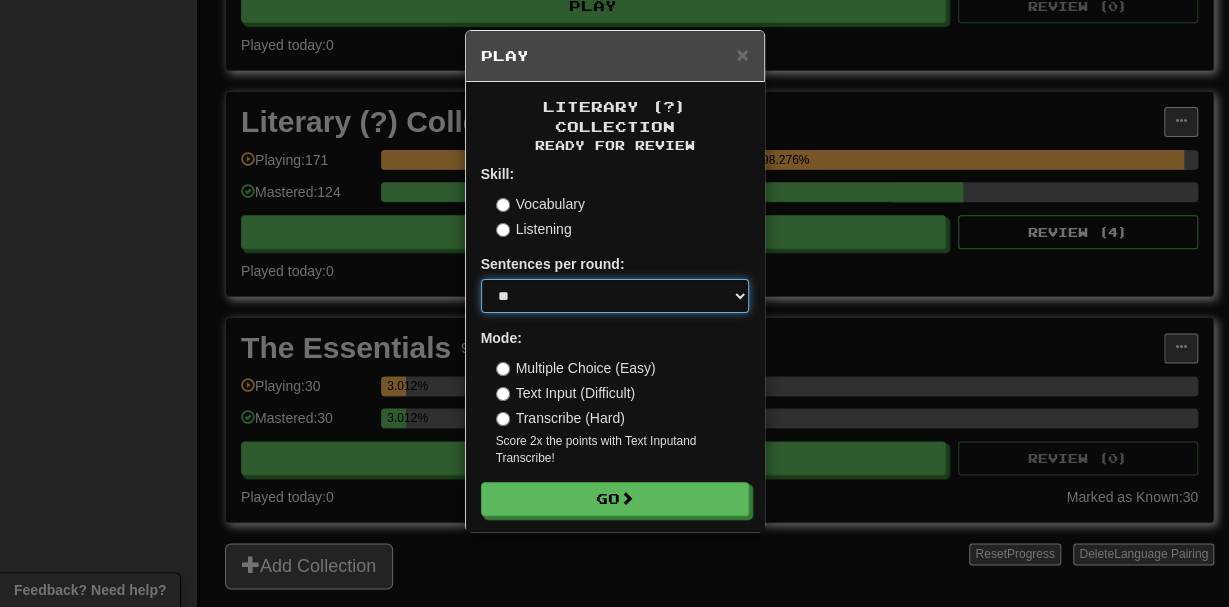 click on "* ** ** ** ** ** *** ********" at bounding box center (615, 296) 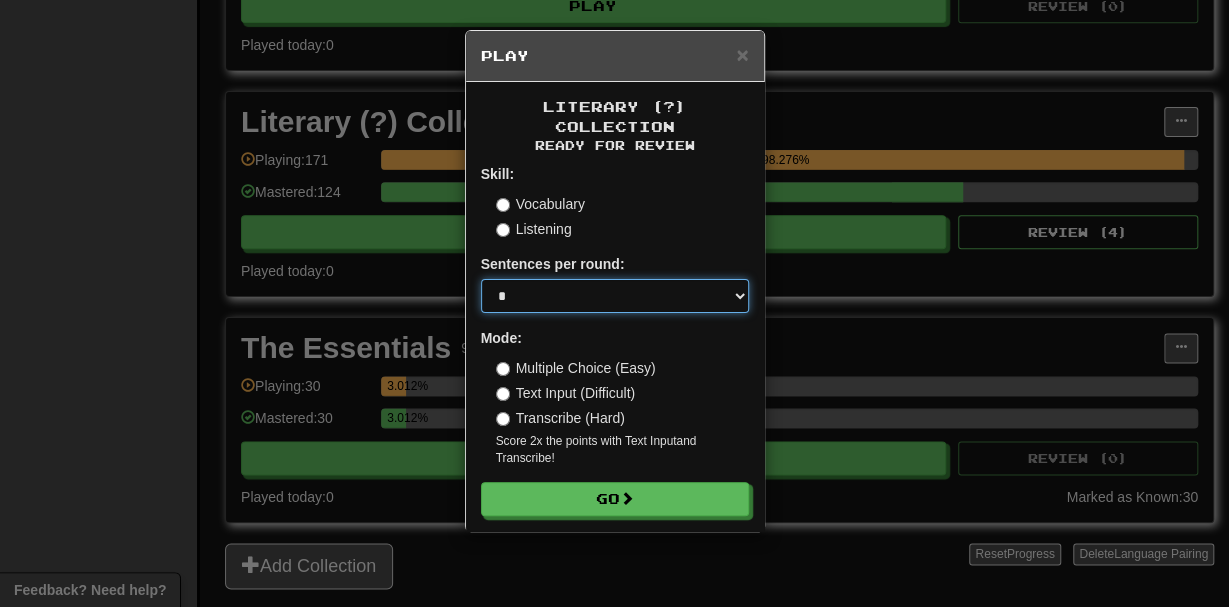 click on "*" at bounding box center [0, 0] 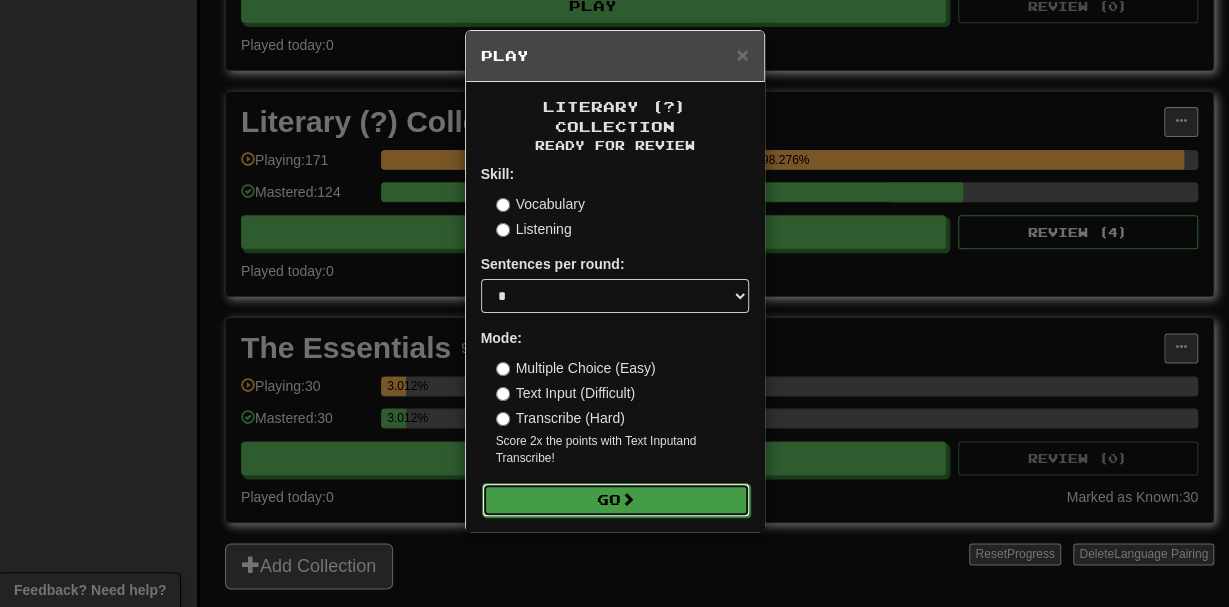 click on "Go" at bounding box center (616, 500) 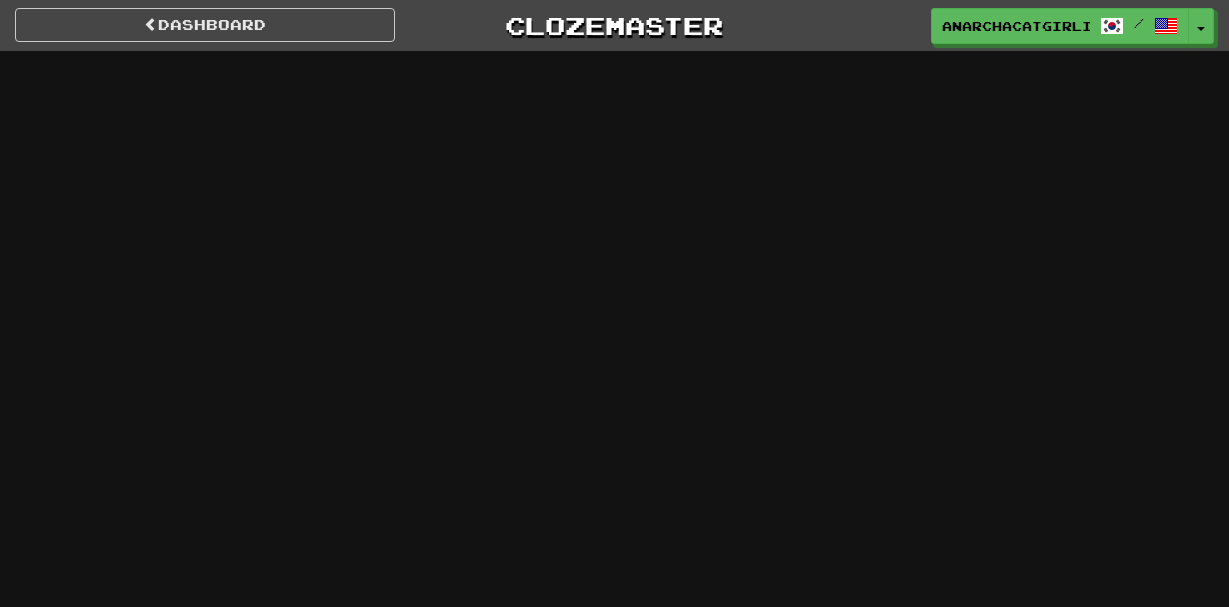 scroll, scrollTop: 0, scrollLeft: 0, axis: both 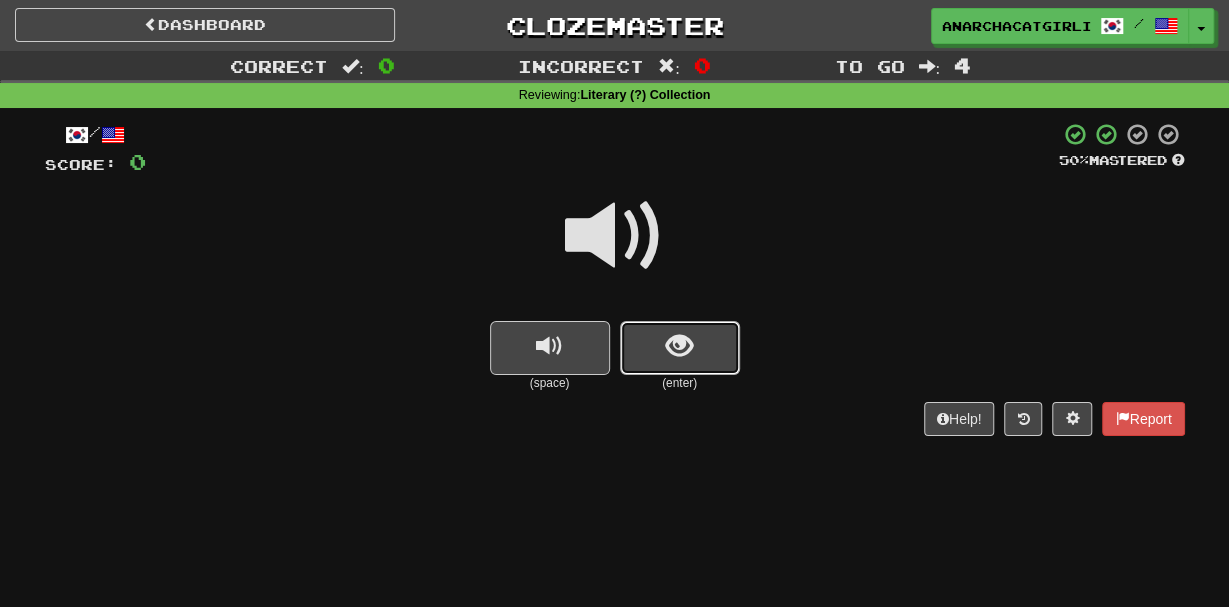 click at bounding box center [680, 348] 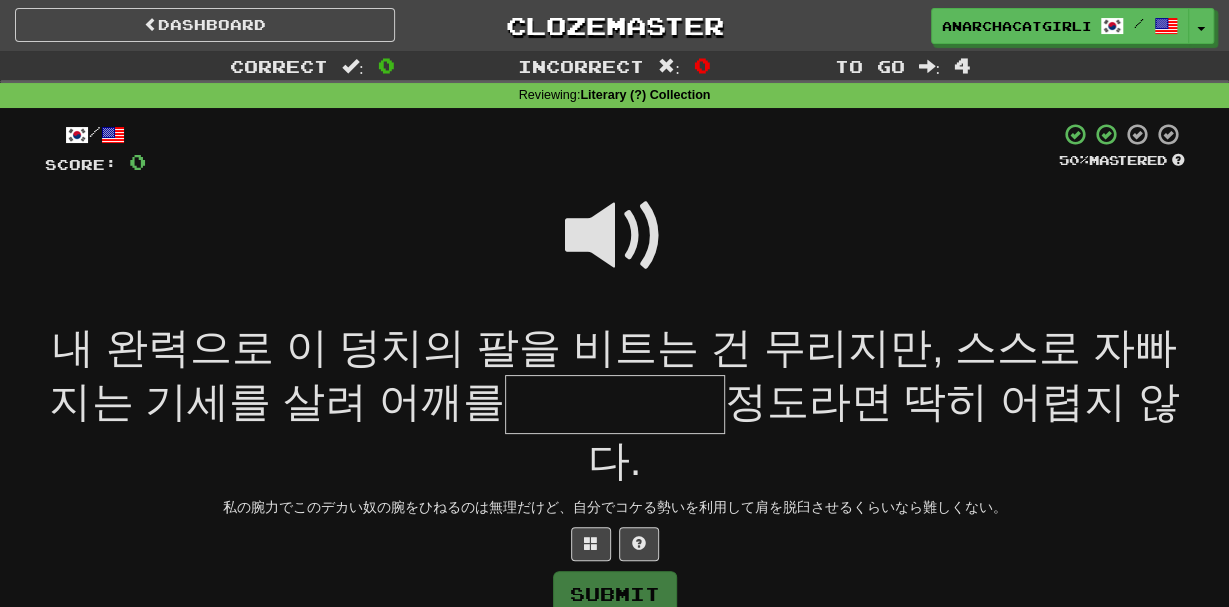 click at bounding box center (615, 236) 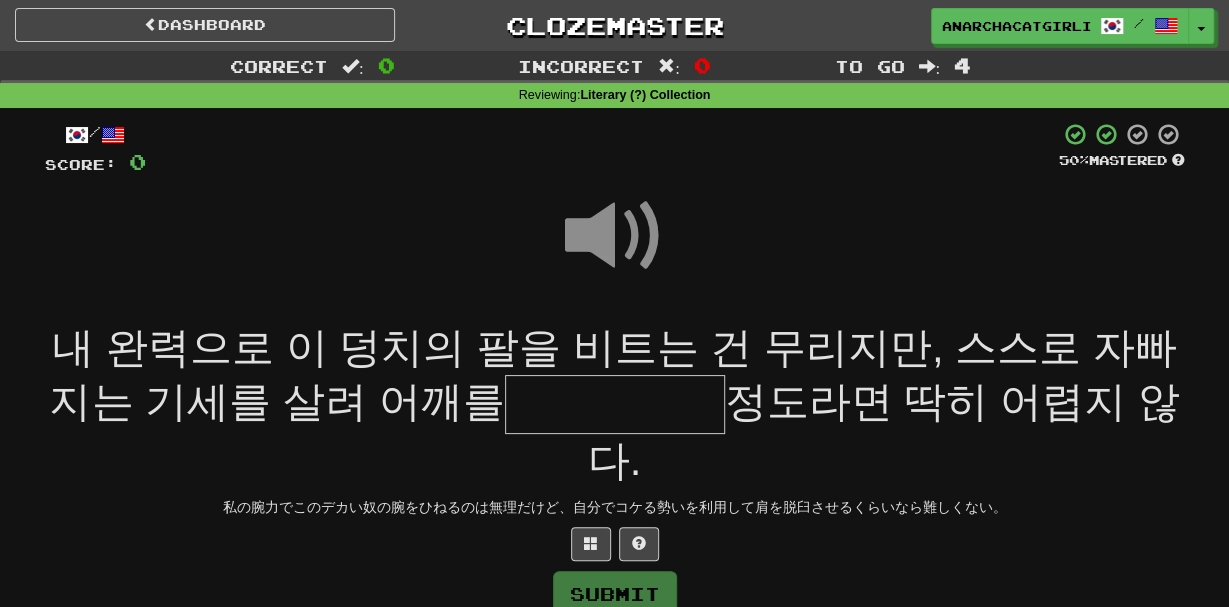 click at bounding box center [615, 404] 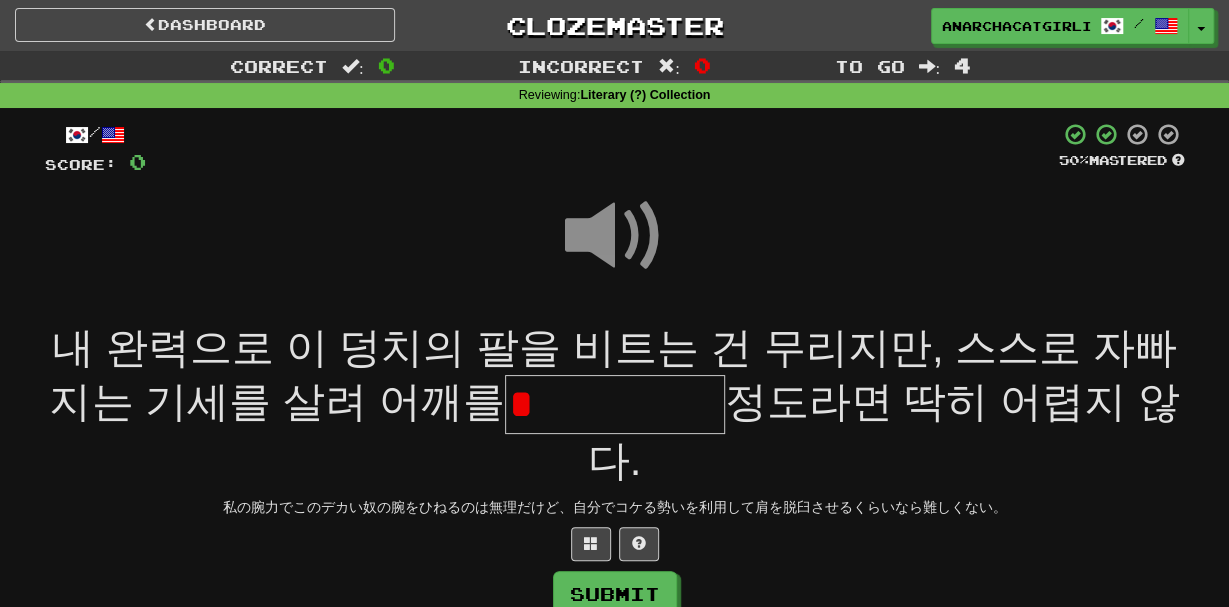 type on "*" 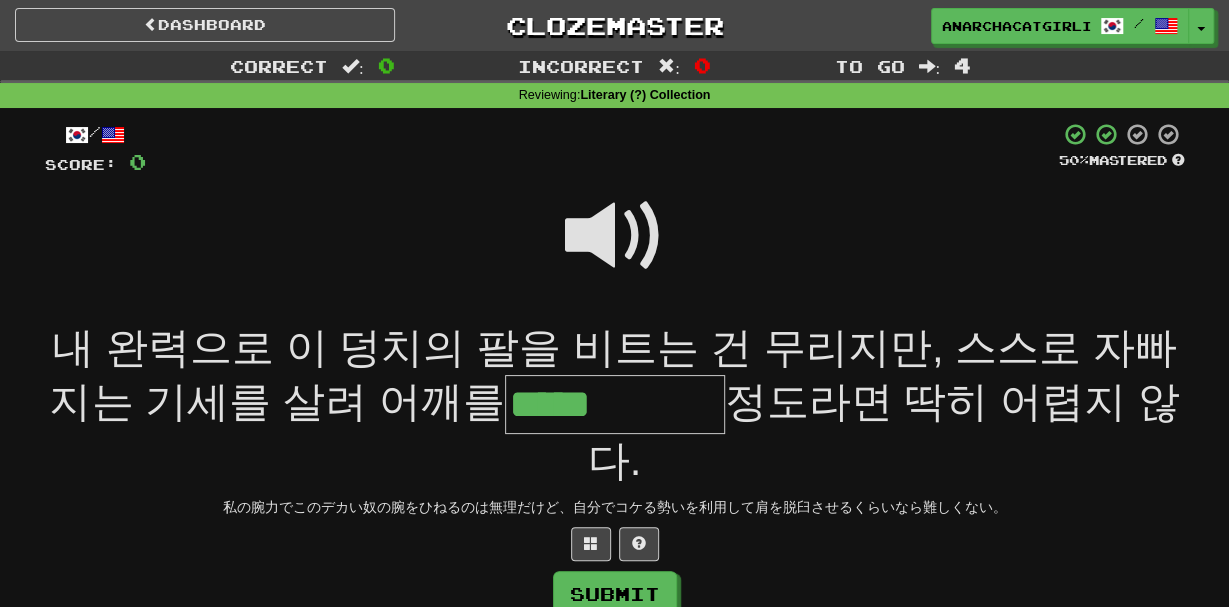 type on "*****" 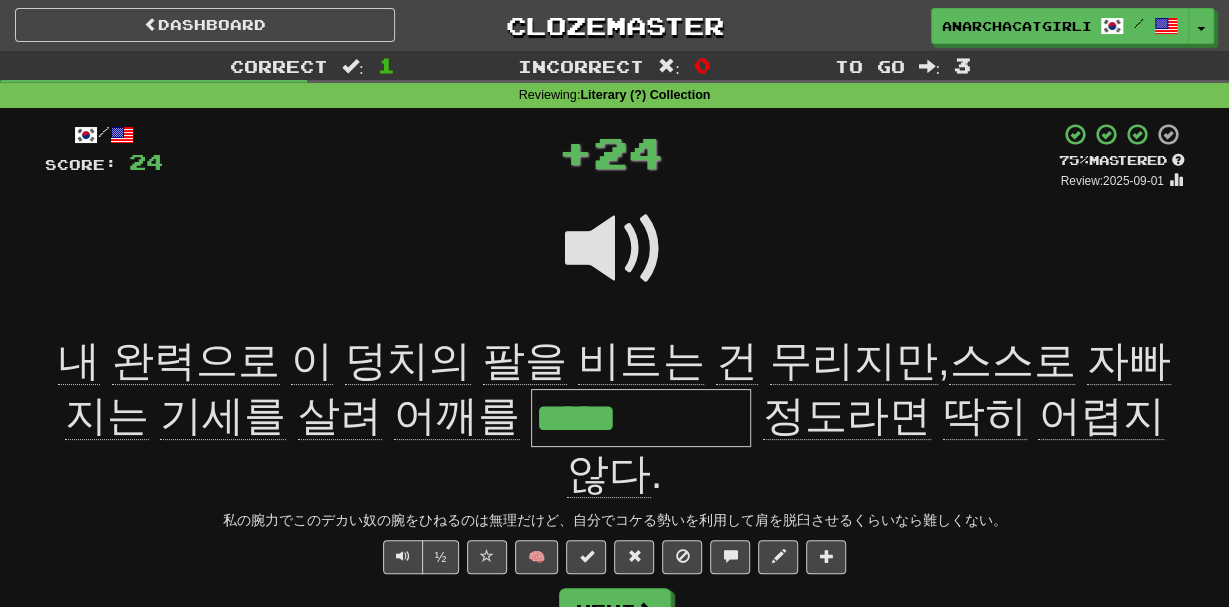 drag, startPoint x: 551, startPoint y: 425, endPoint x: 602, endPoint y: 422, distance: 51.088158 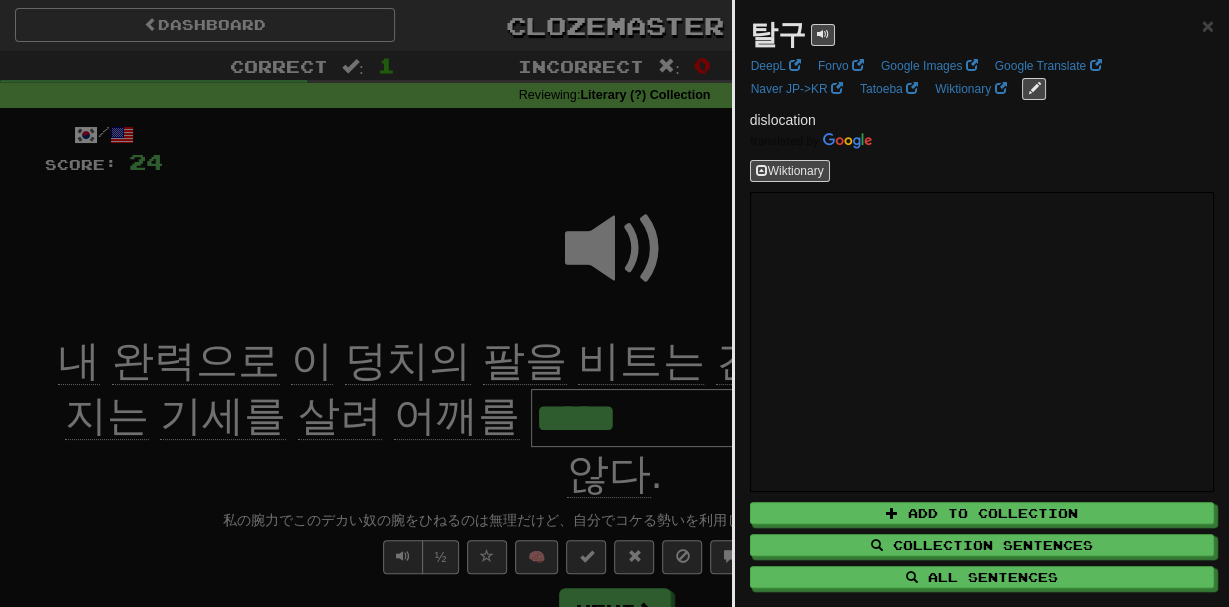 click at bounding box center (614, 303) 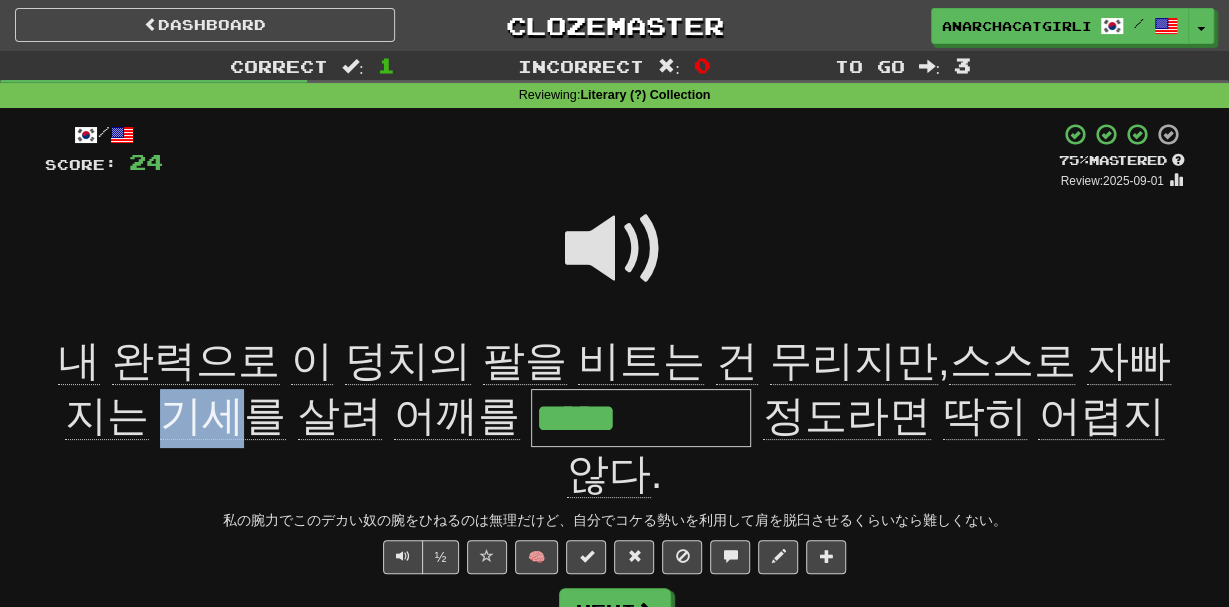 drag, startPoint x: 163, startPoint y: 429, endPoint x: 250, endPoint y: 439, distance: 87.57283 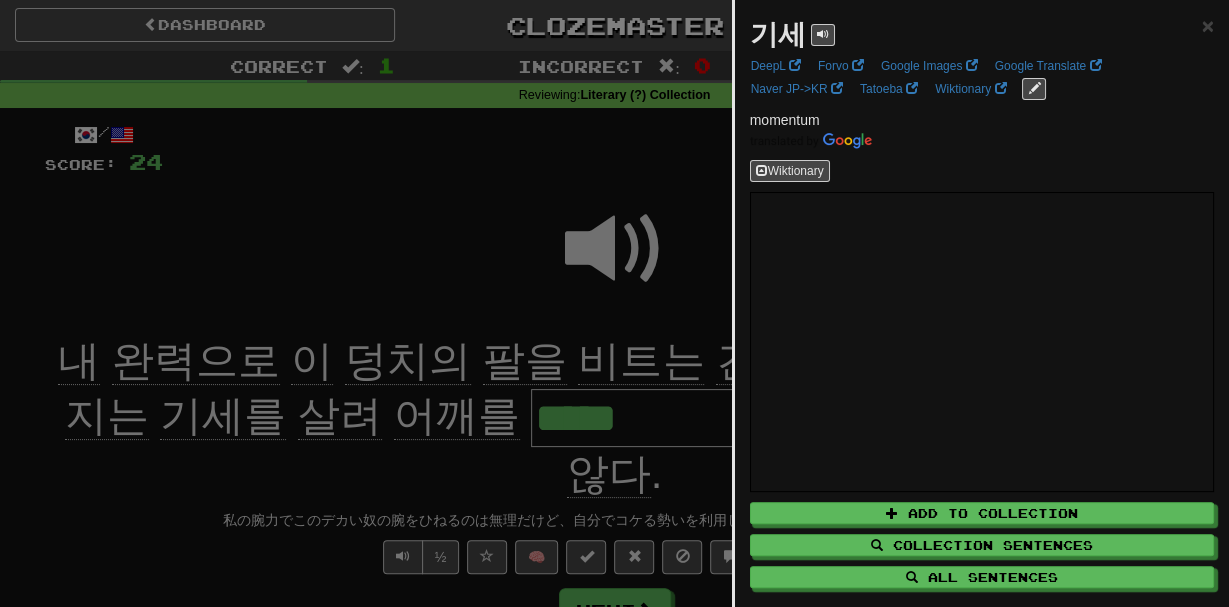 click at bounding box center [614, 303] 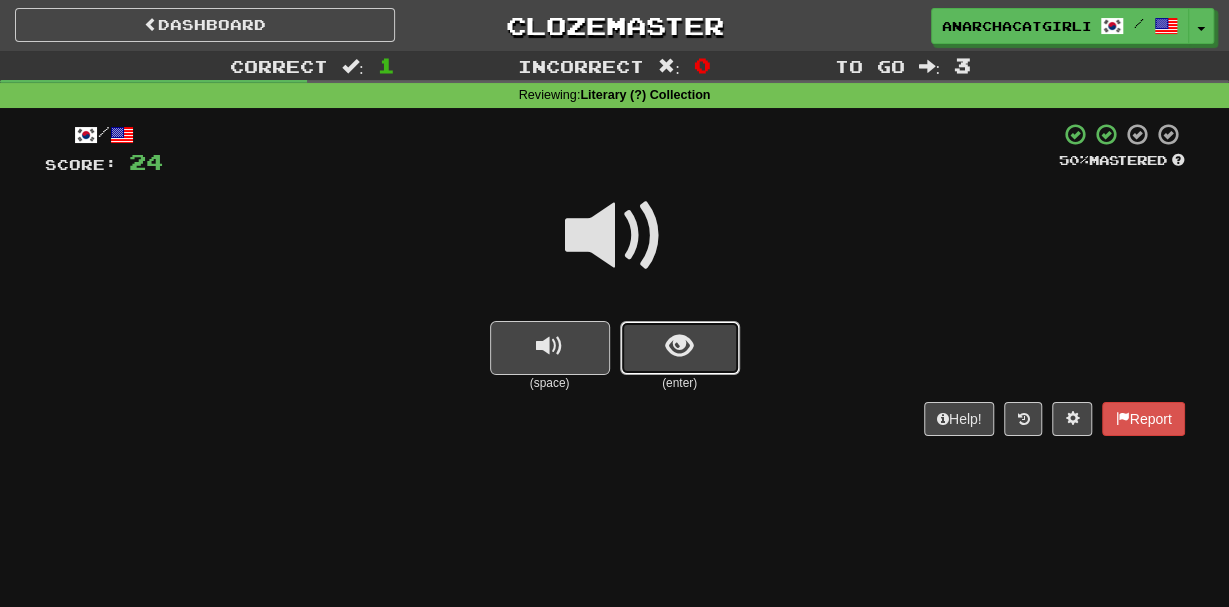 click at bounding box center [680, 348] 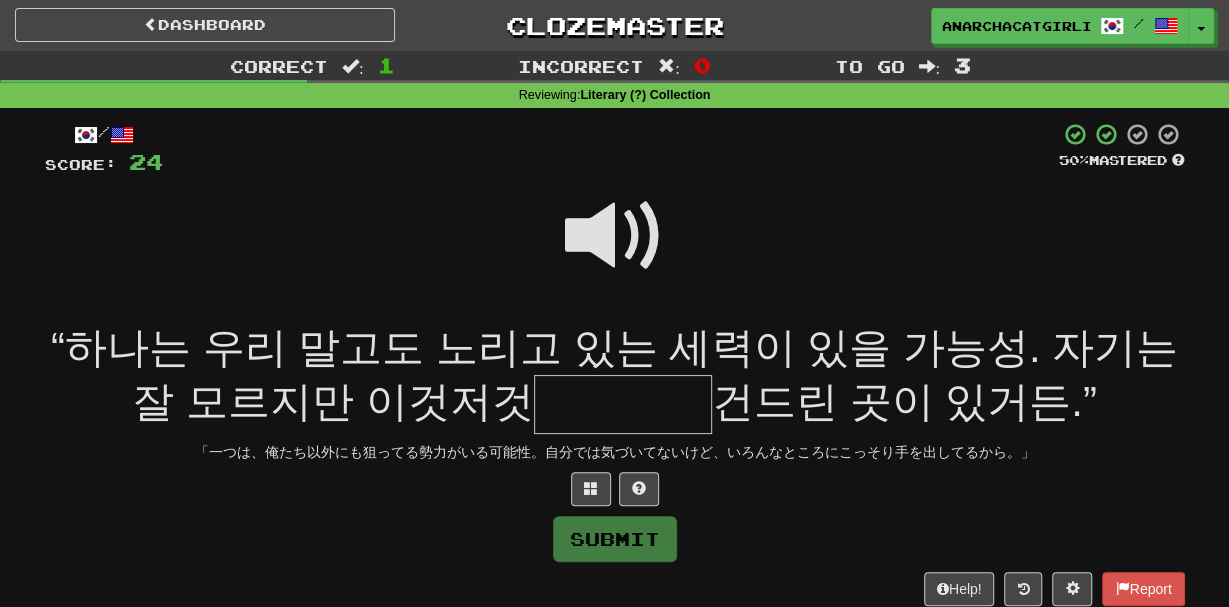 click at bounding box center [615, 249] 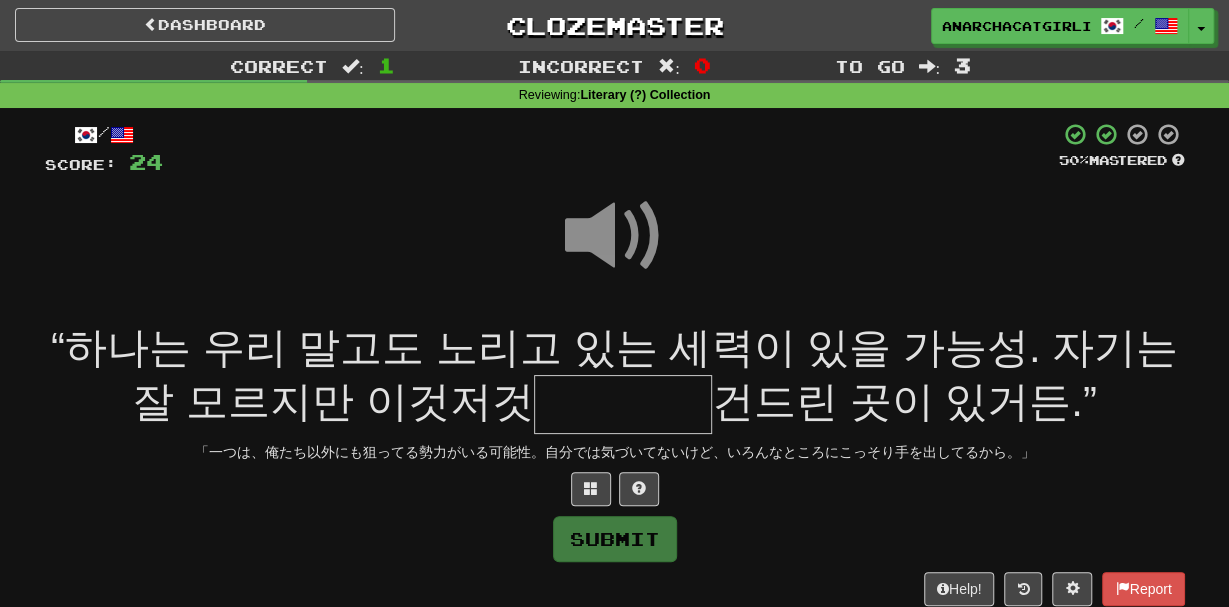 click at bounding box center (623, 404) 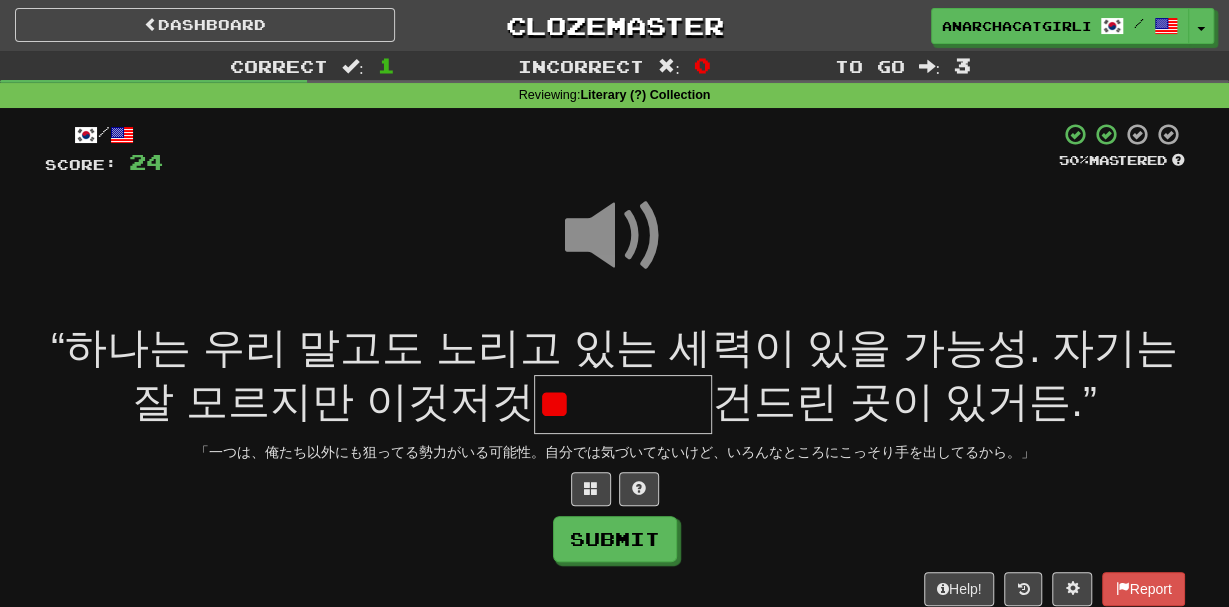 type on "*" 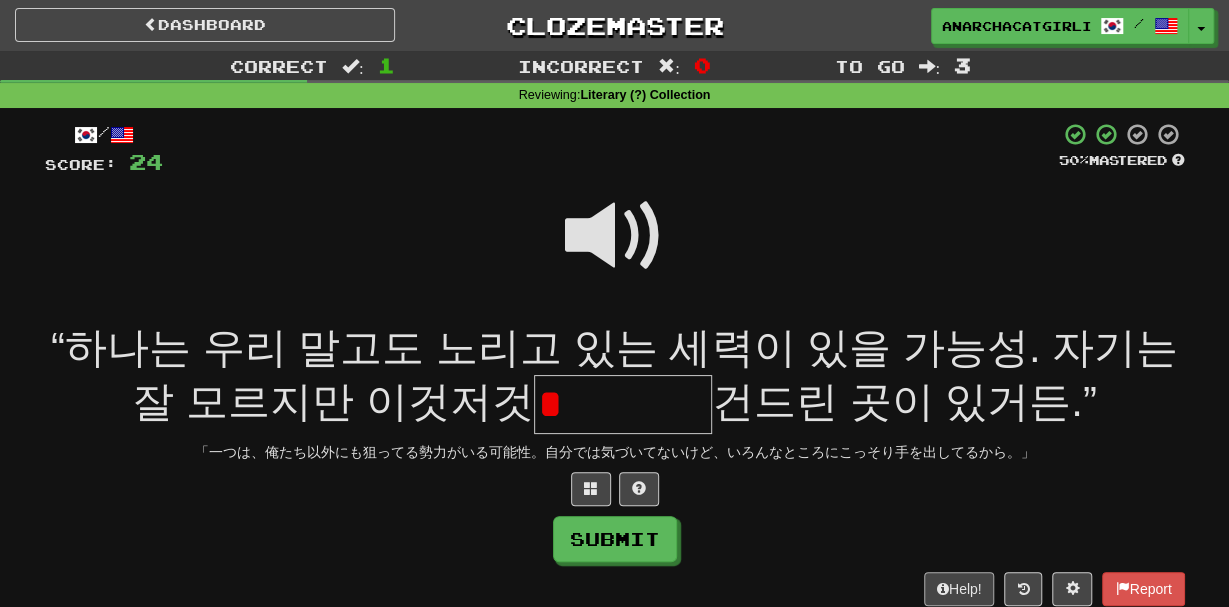 type on "*" 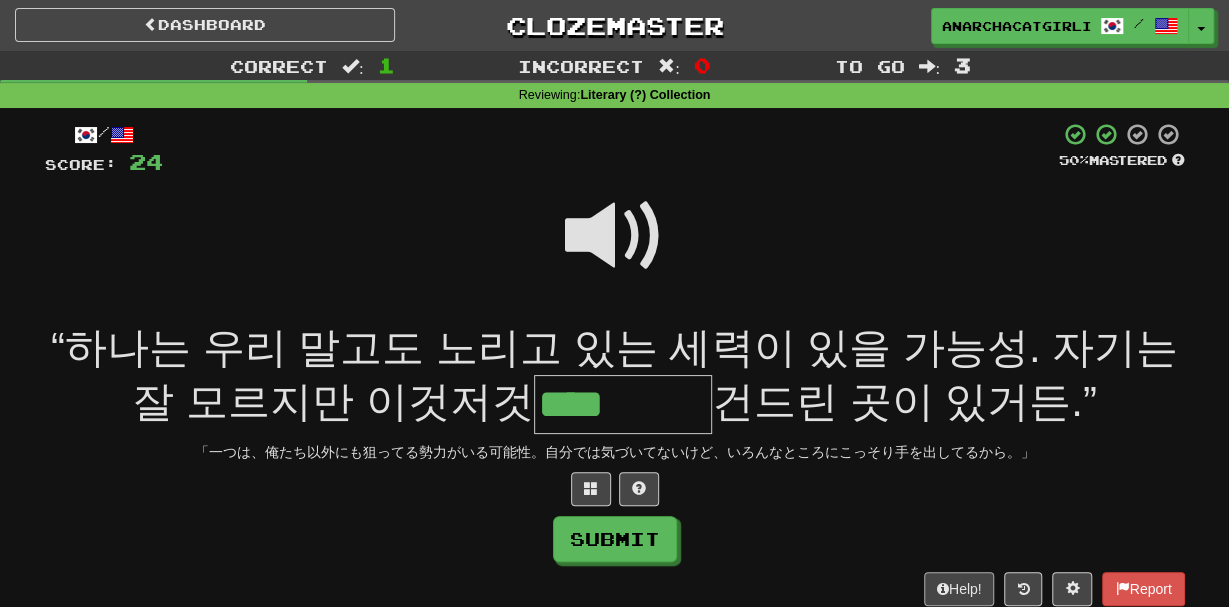 type on "****" 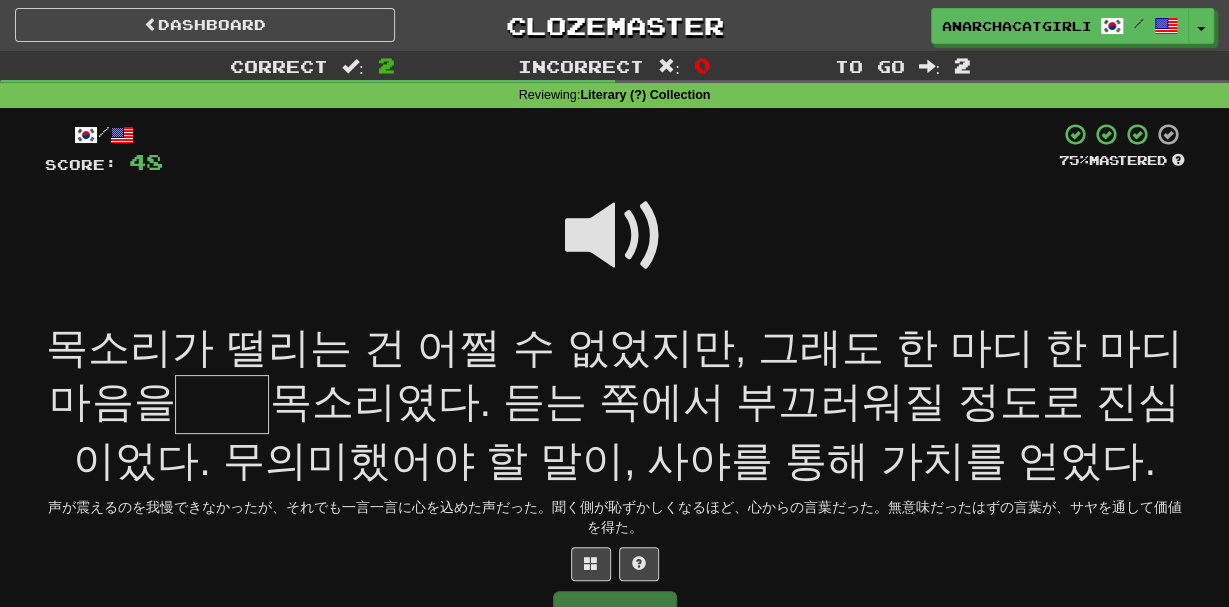 click at bounding box center (615, 249) 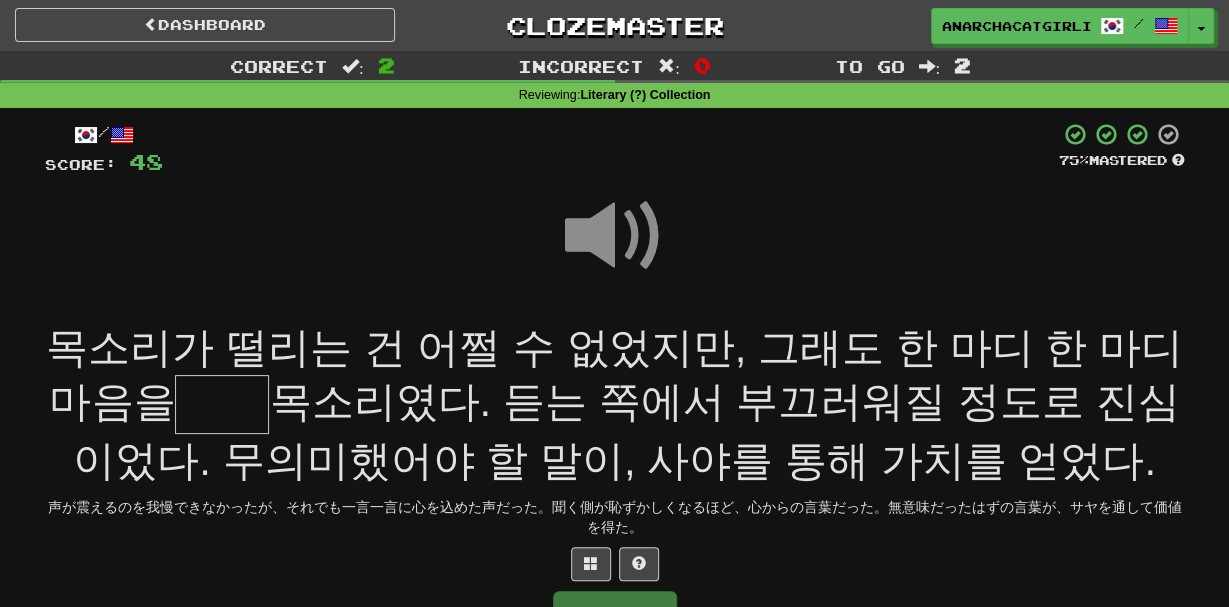 click on "목소리였다. 듣는 쪽에서 부끄러워질 정도로 진심이었다. 무의미했어야 할 말이, 사야를 통해 가치를 얻었다." at bounding box center (626, 431) 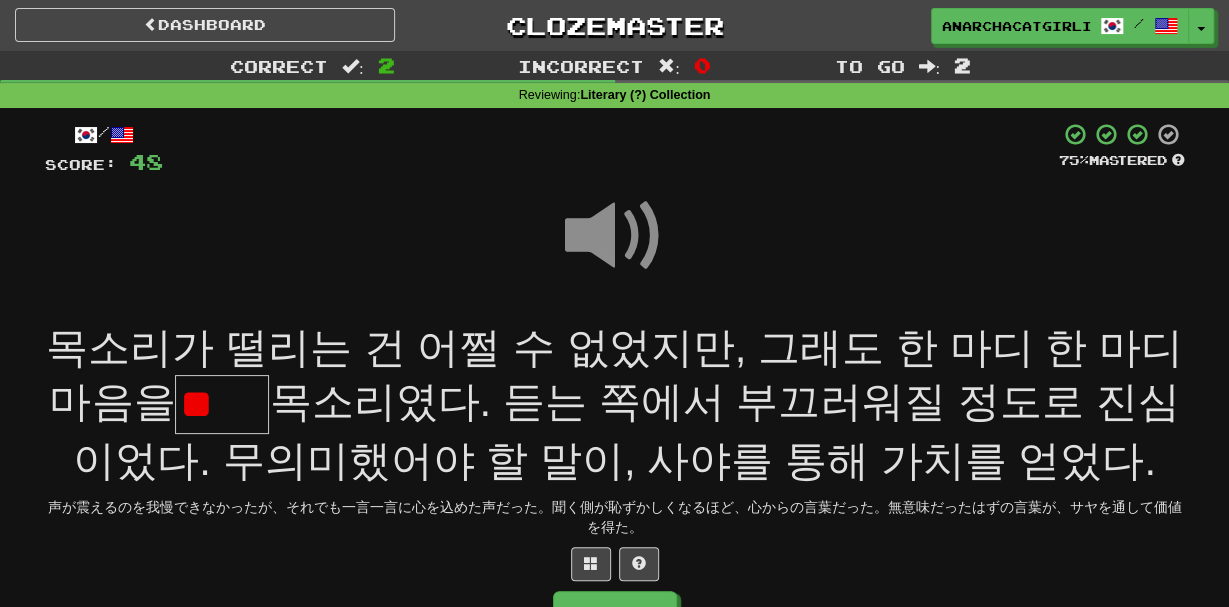 type on "*" 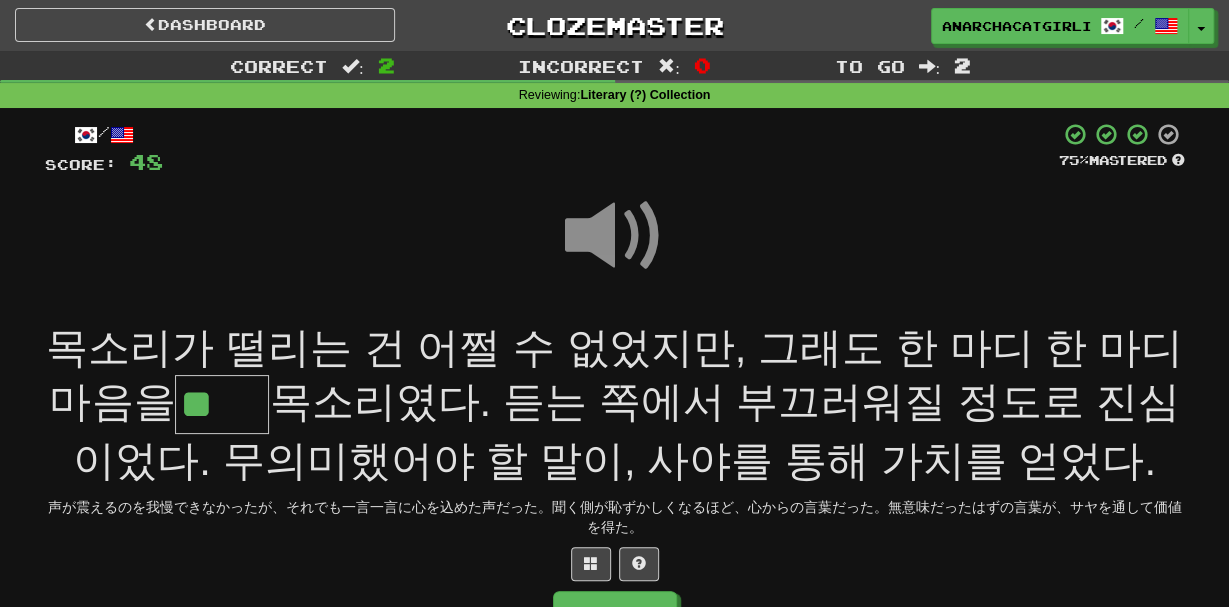 type on "**" 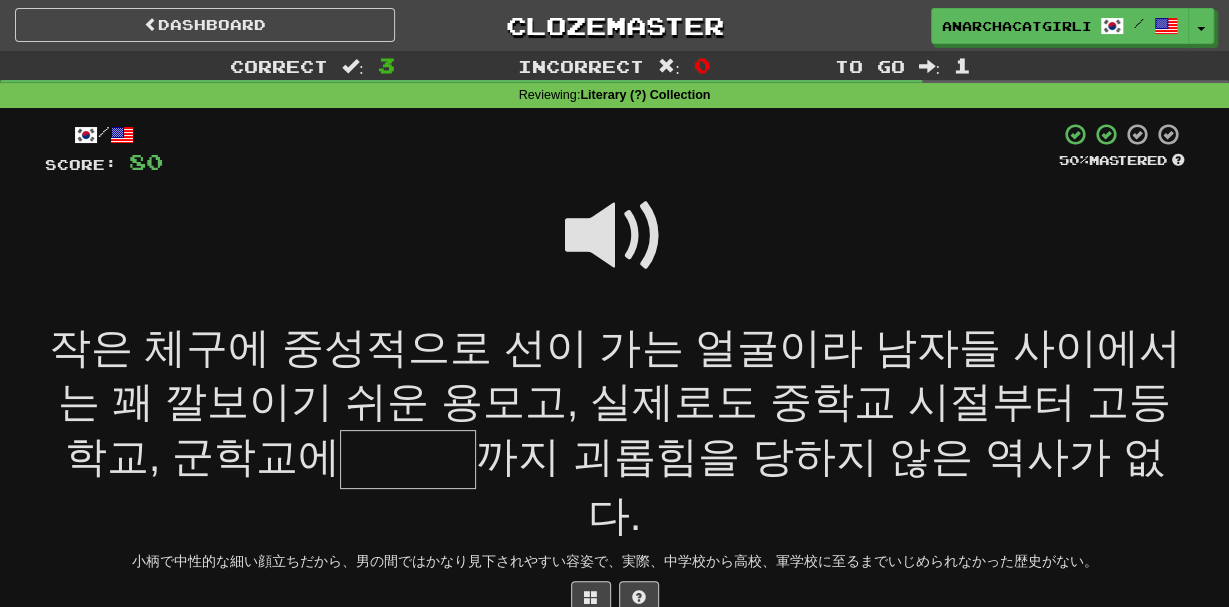 click at bounding box center [615, 236] 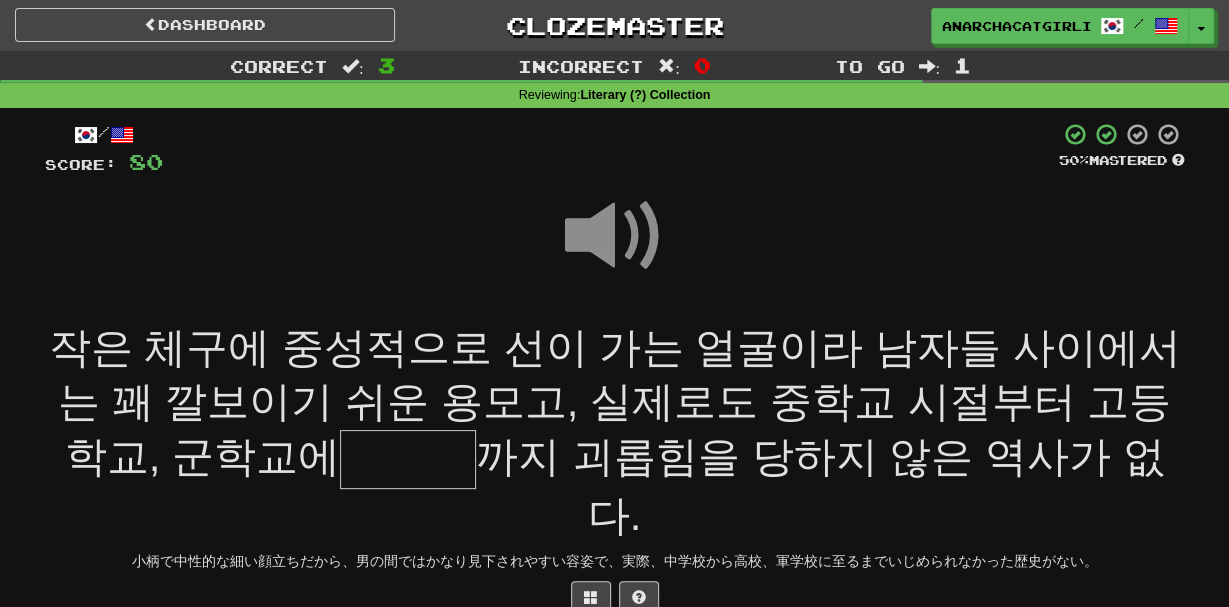 click at bounding box center [408, 459] 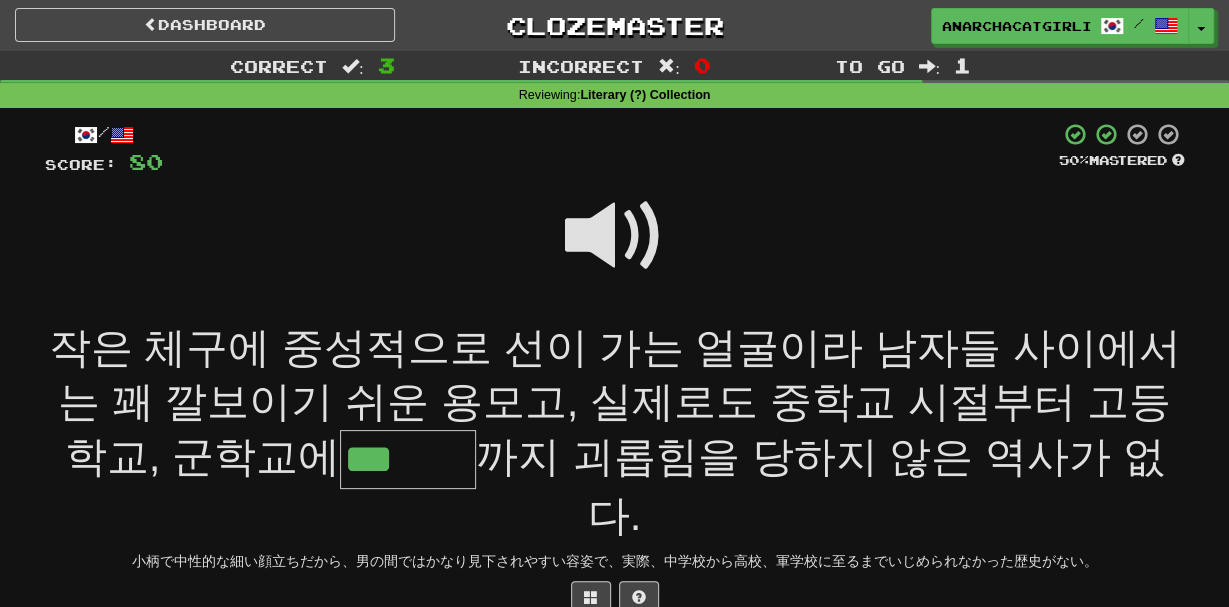 type on "***" 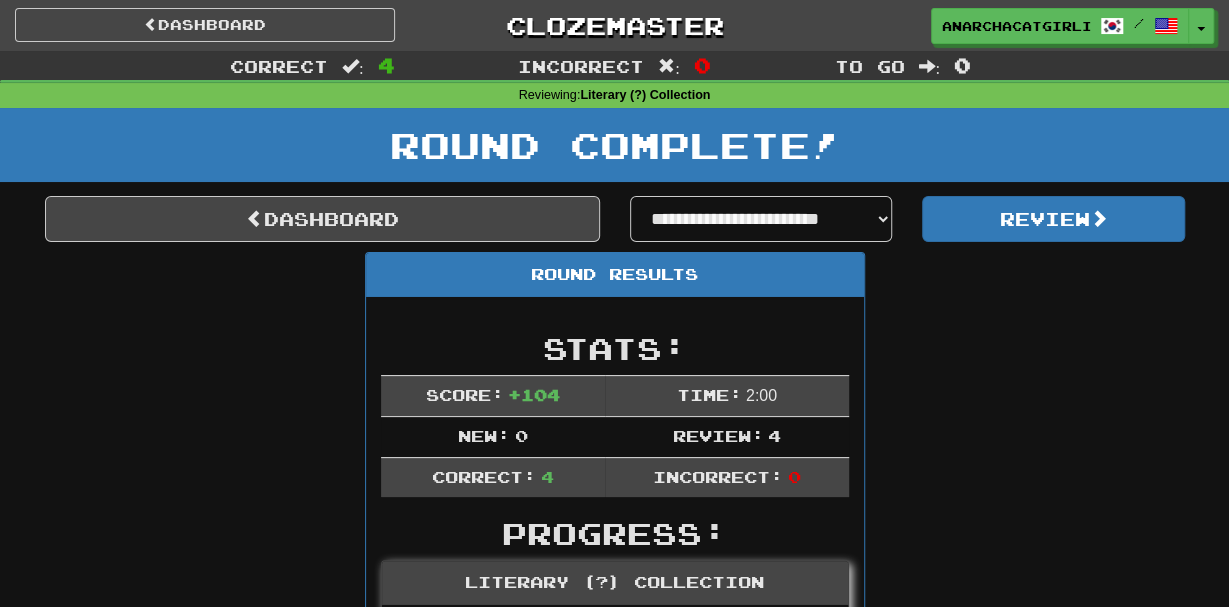 click on "Dashboard
Clozemaster
anarchacatgirlism
/
Toggle Dropdown
Dashboard
Leaderboard
Activity Feed
Notifications
18
Profile
Discussions
한국어
/
English
Streak:
0
Review:
339
Points Today: 0
Français
/
English
Streak:
3
Review:
277
Points Today: 0
Türkçe
/
English
Streak:
36
Review:
398
Points Today: 0
العربية
/
English
Streak:
34
Review:
417
Points Today: 0
فارسی
/
English
Streak:
580
Review:
191
Points Today: 0
עברית
/
English
Streak:
46
Review:
15
Points Today: 0
Русский
/
English
Streak:
137
Review:
335
Points Today: 0
中文
/" at bounding box center [614, 25] 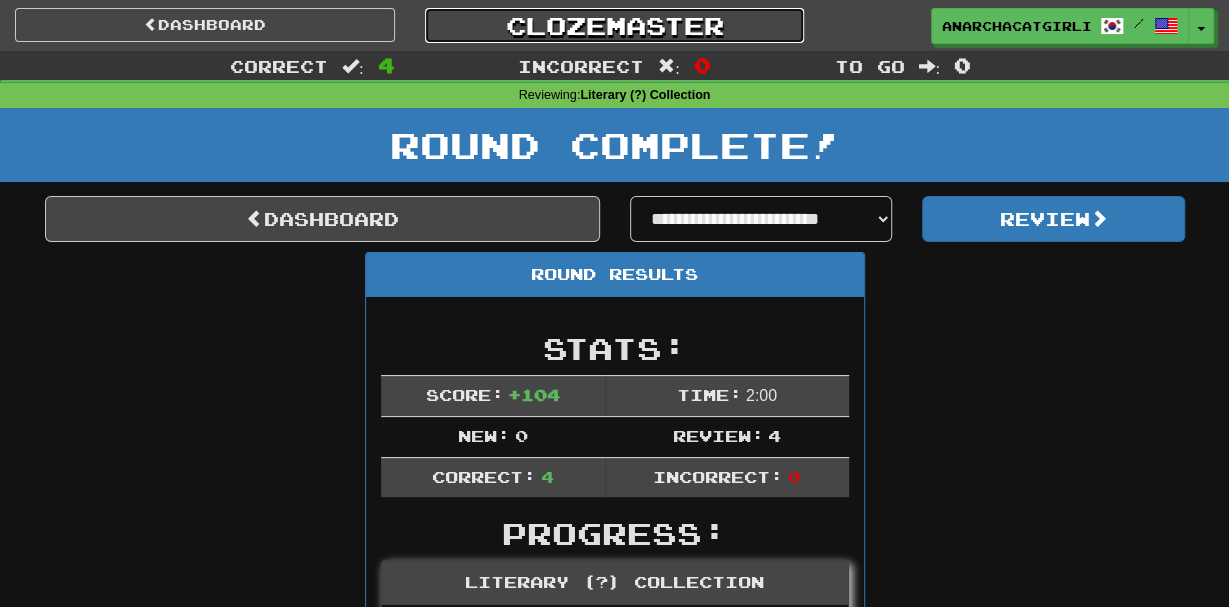 click on "Clozemaster" at bounding box center (615, 25) 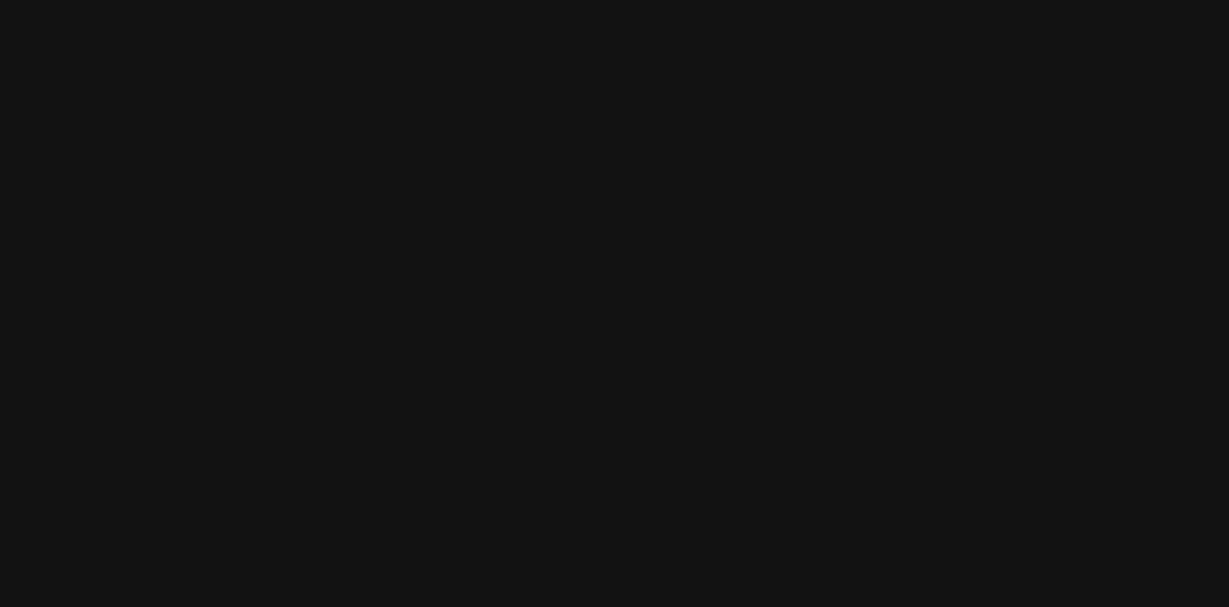 scroll, scrollTop: 0, scrollLeft: 0, axis: both 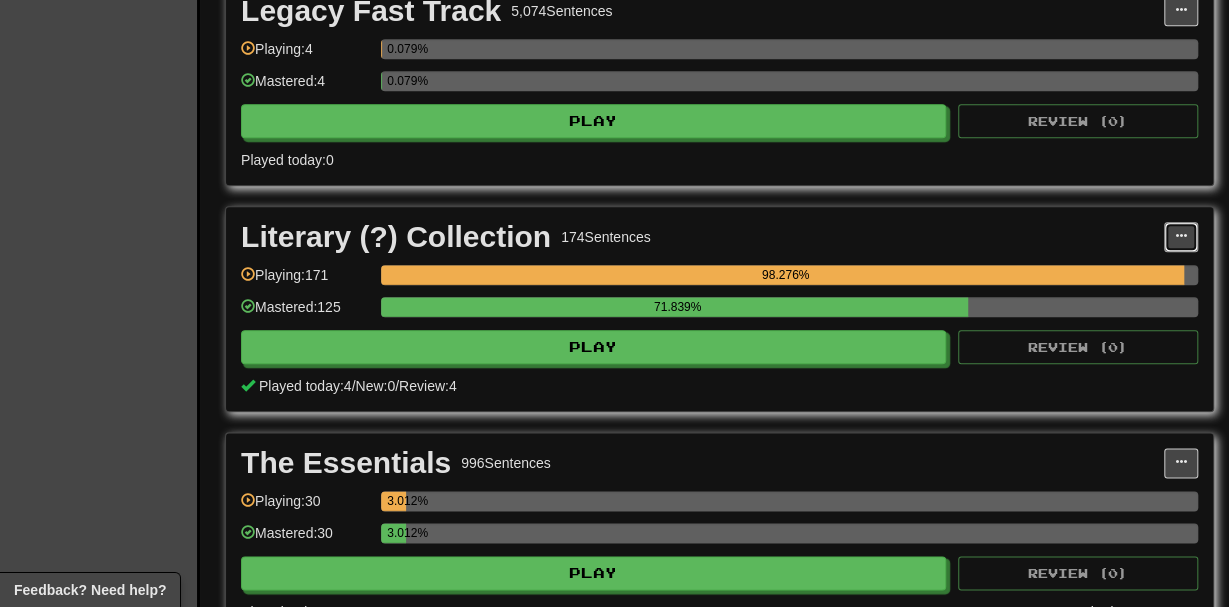 click at bounding box center (1181, 237) 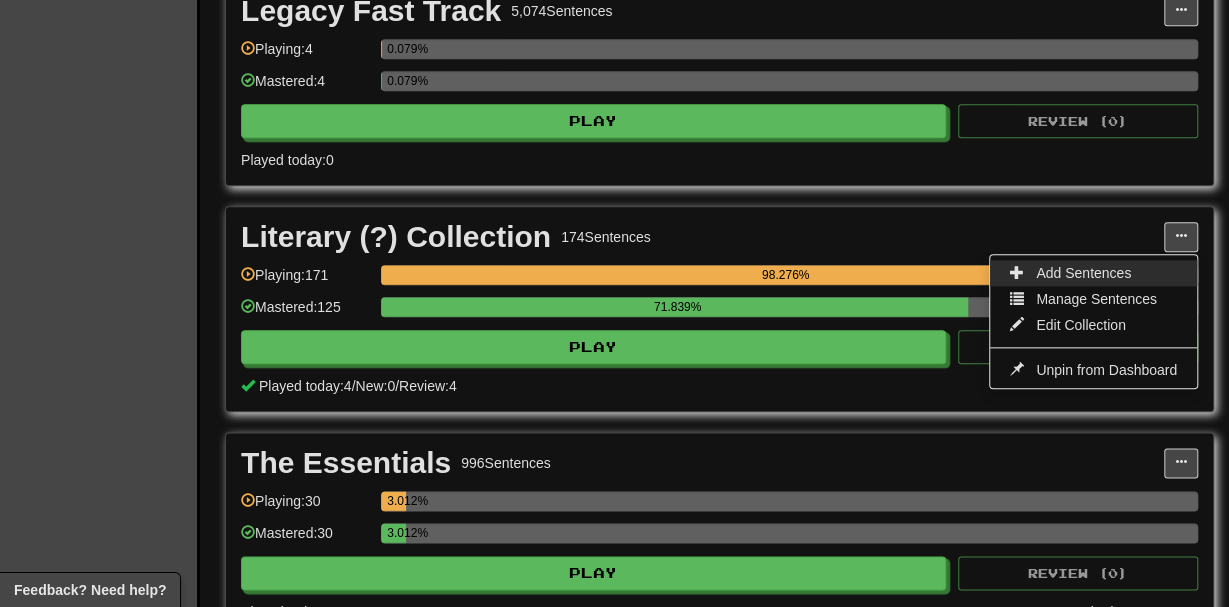 click on "Add Sentences" at bounding box center (1083, 274) 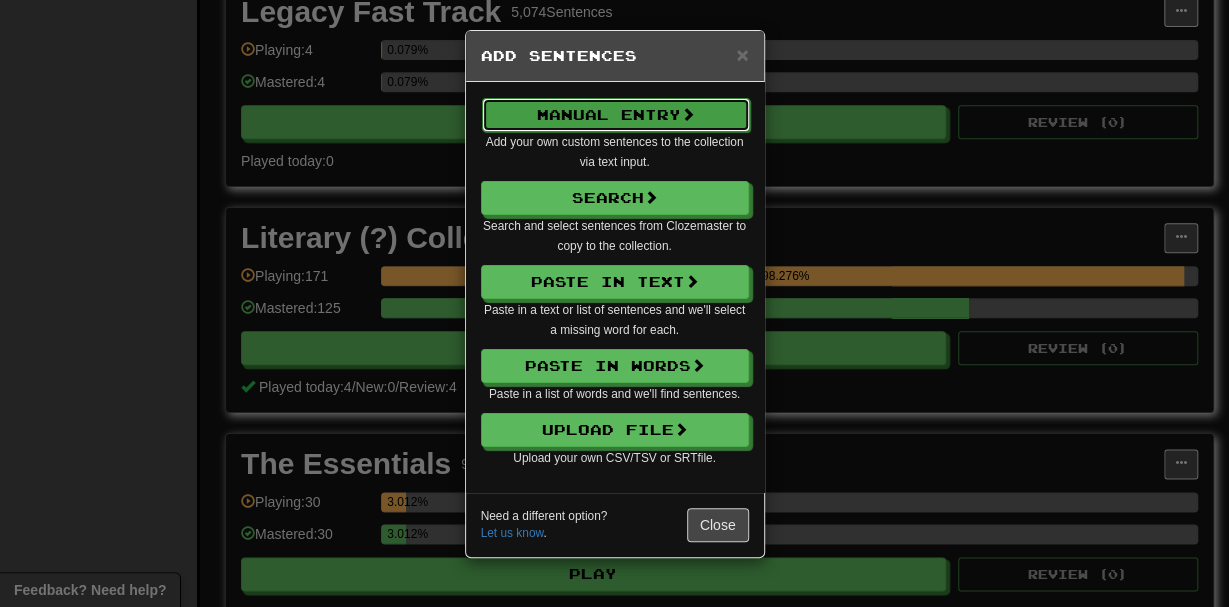 click on "Manual Entry" at bounding box center [616, 115] 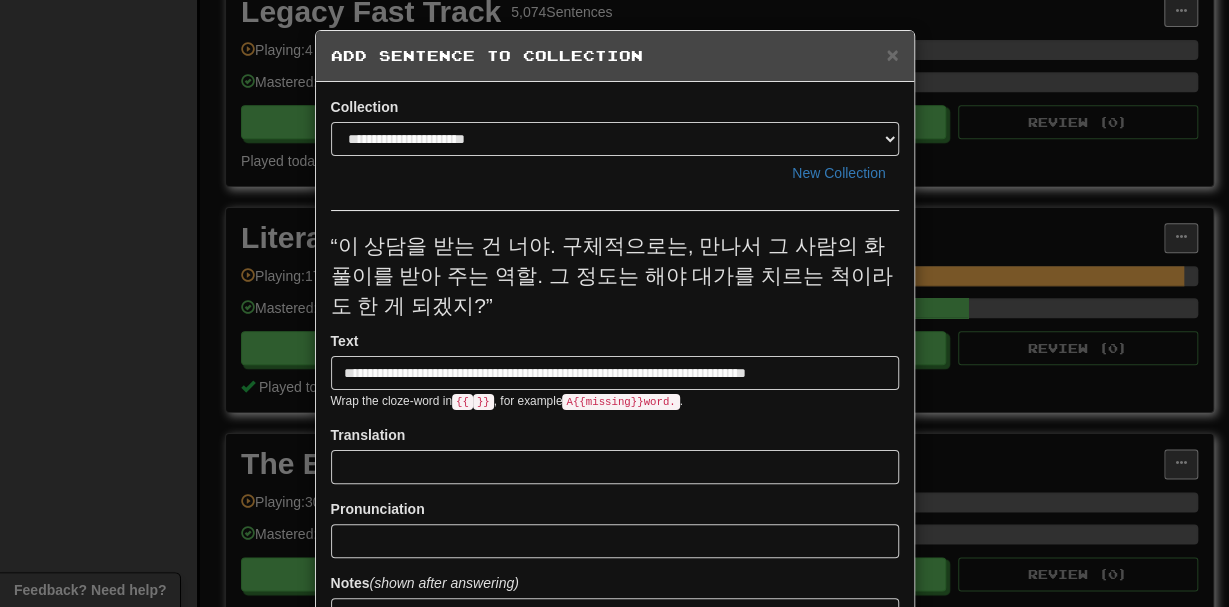 scroll, scrollTop: 0, scrollLeft: 308, axis: horizontal 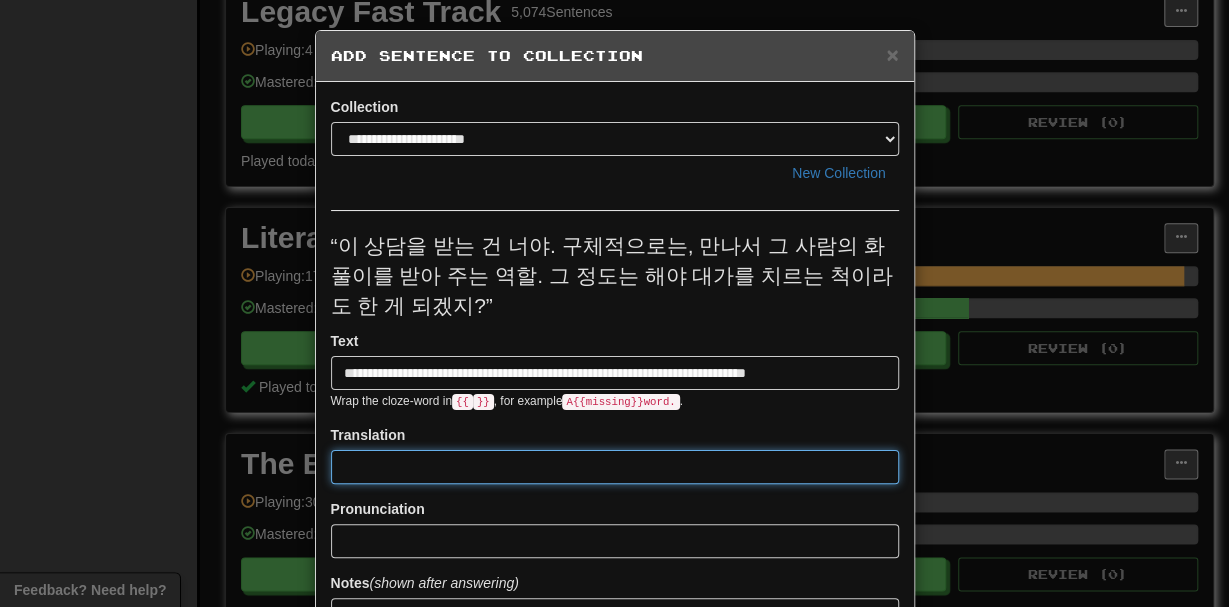 paste on "**********" 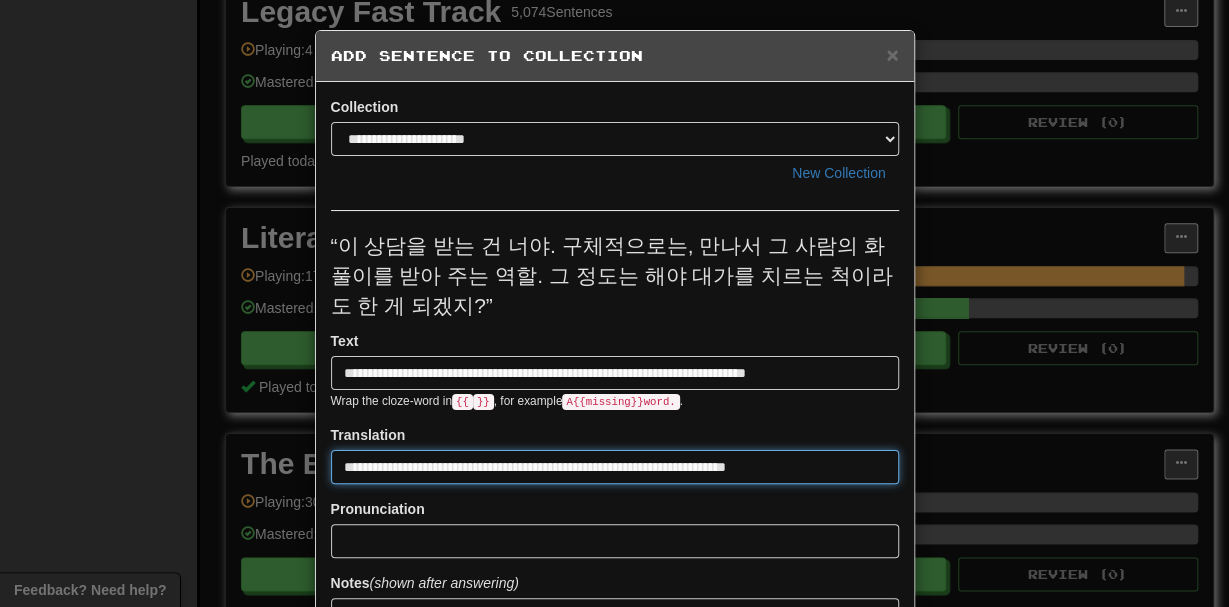 scroll, scrollTop: 0, scrollLeft: 520, axis: horizontal 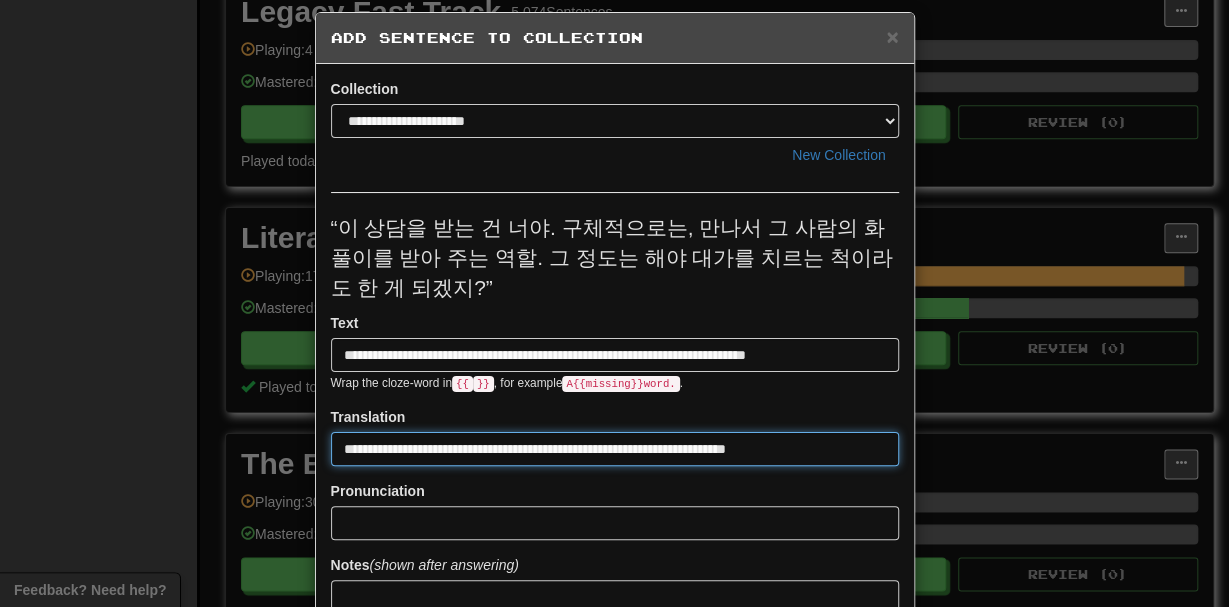 type on "**********" 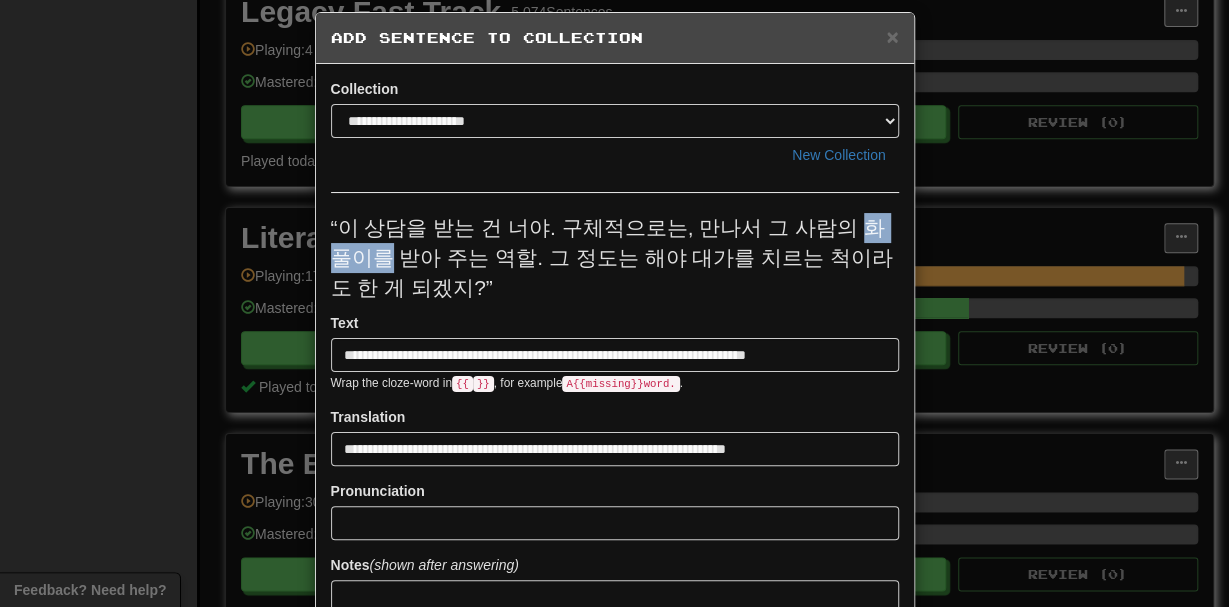 drag, startPoint x: 386, startPoint y: 257, endPoint x: 861, endPoint y: 219, distance: 476.51758 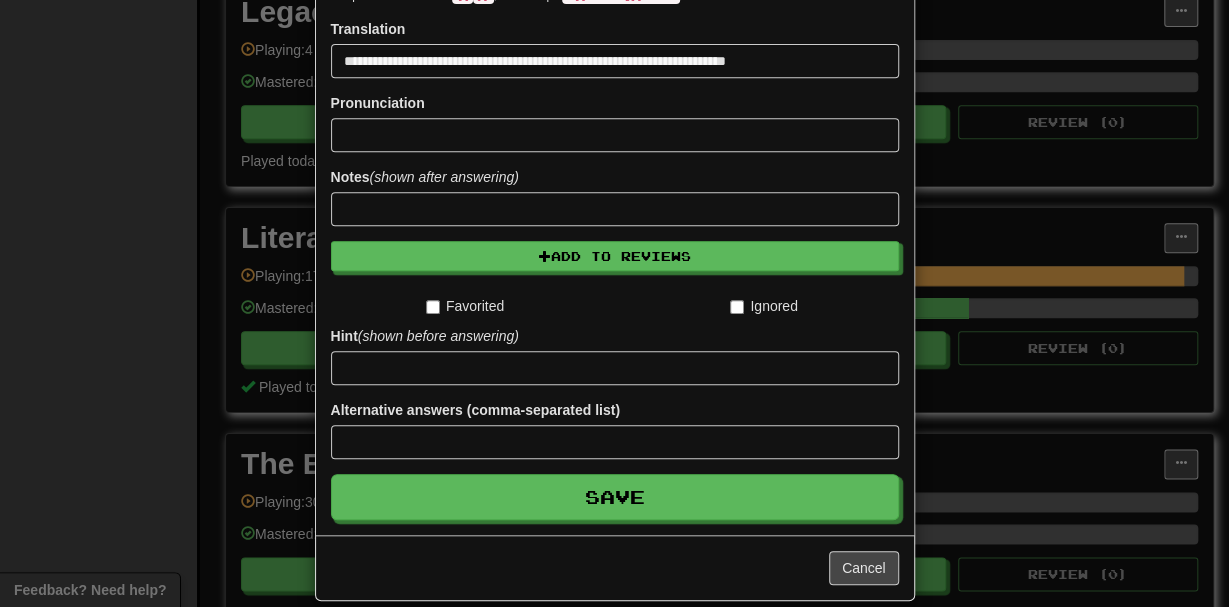 scroll, scrollTop: 425, scrollLeft: 0, axis: vertical 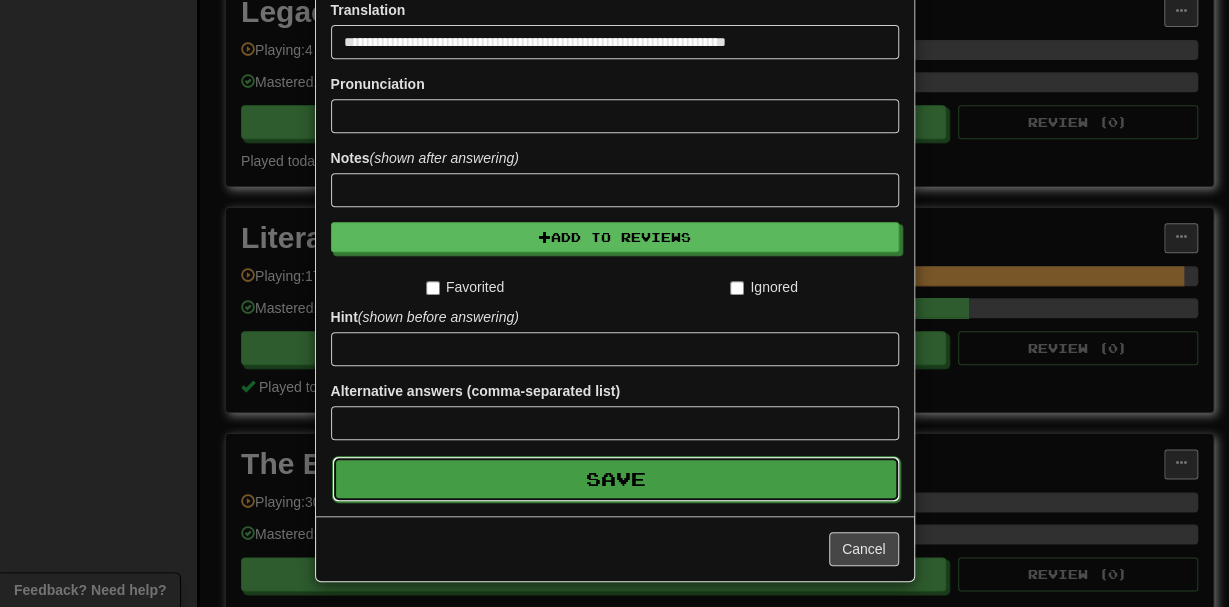 click on "Save" at bounding box center [616, 479] 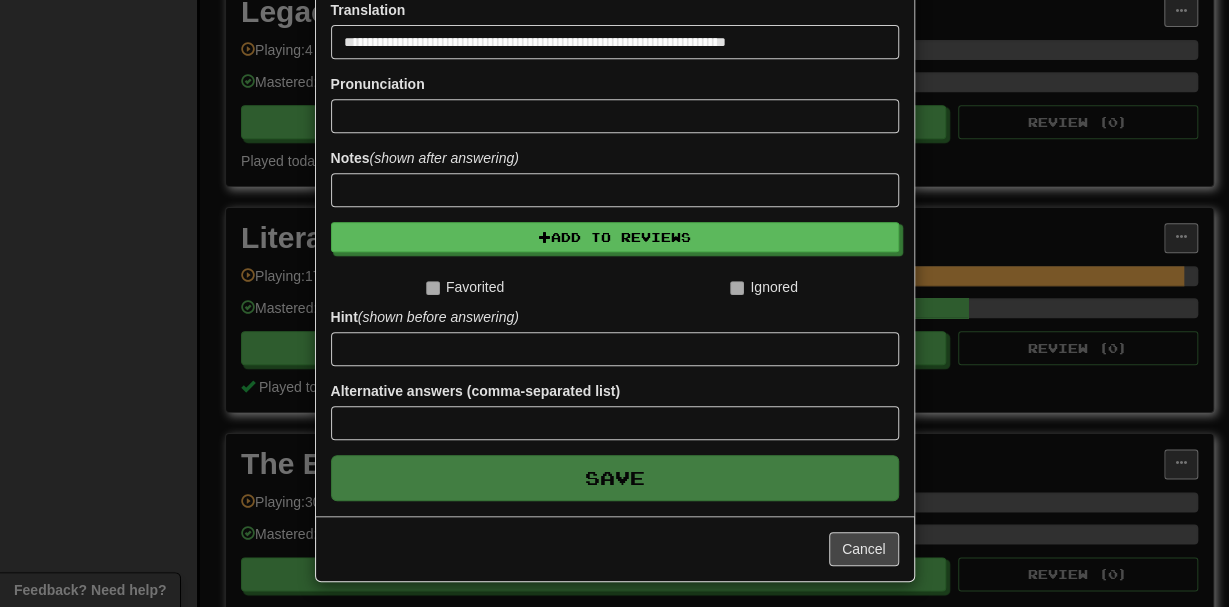 type 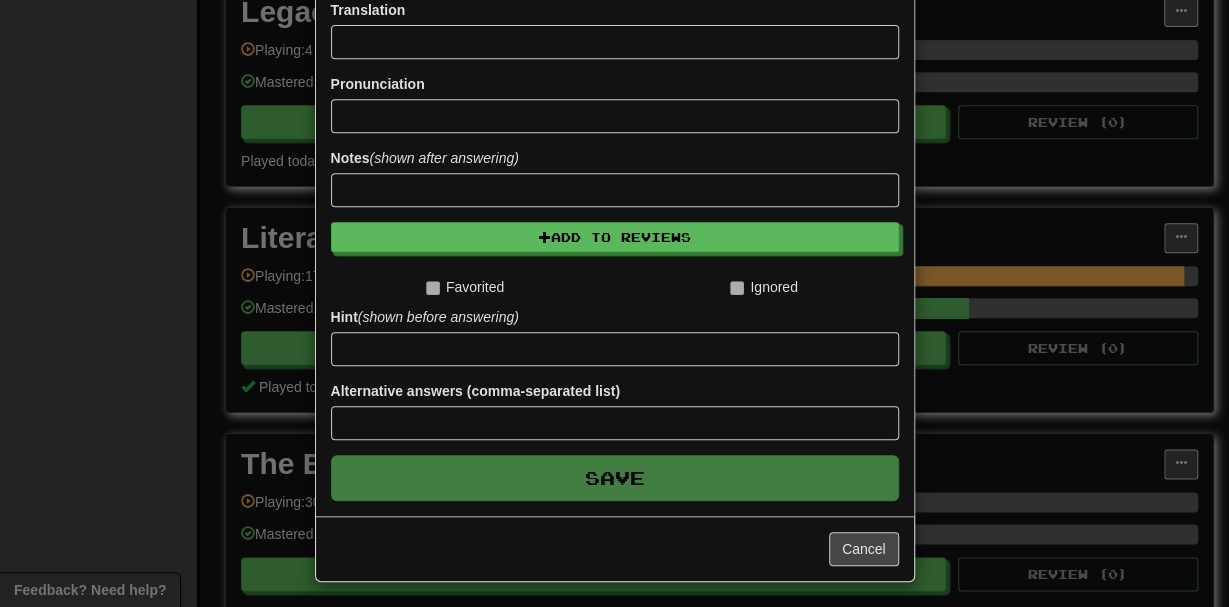scroll, scrollTop: 325, scrollLeft: 0, axis: vertical 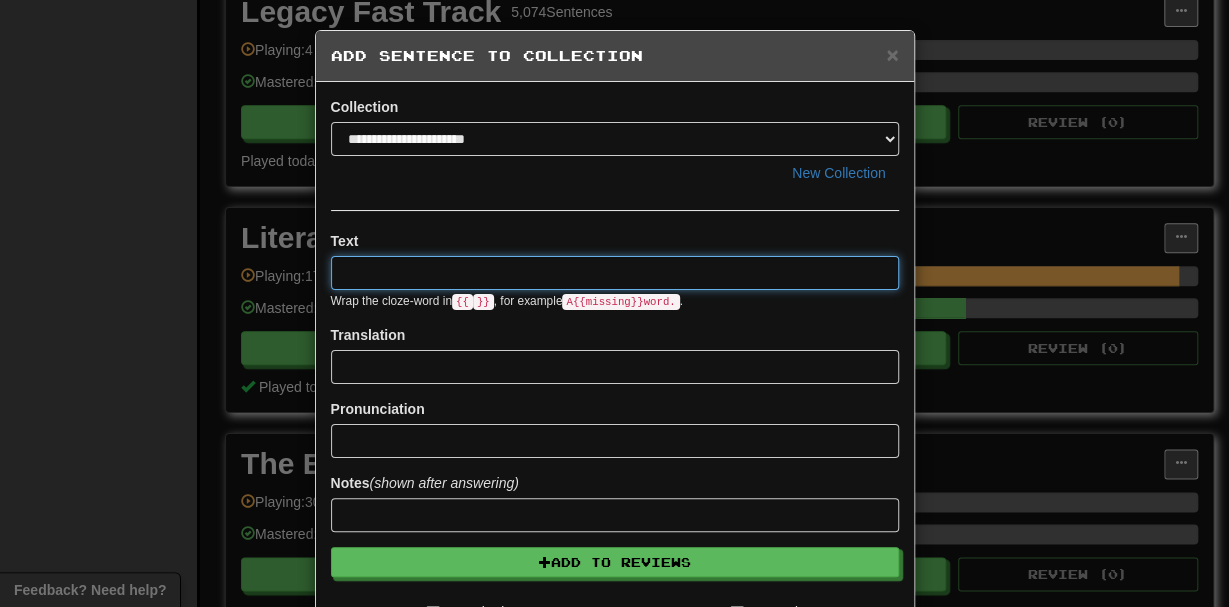click at bounding box center (615, 273) 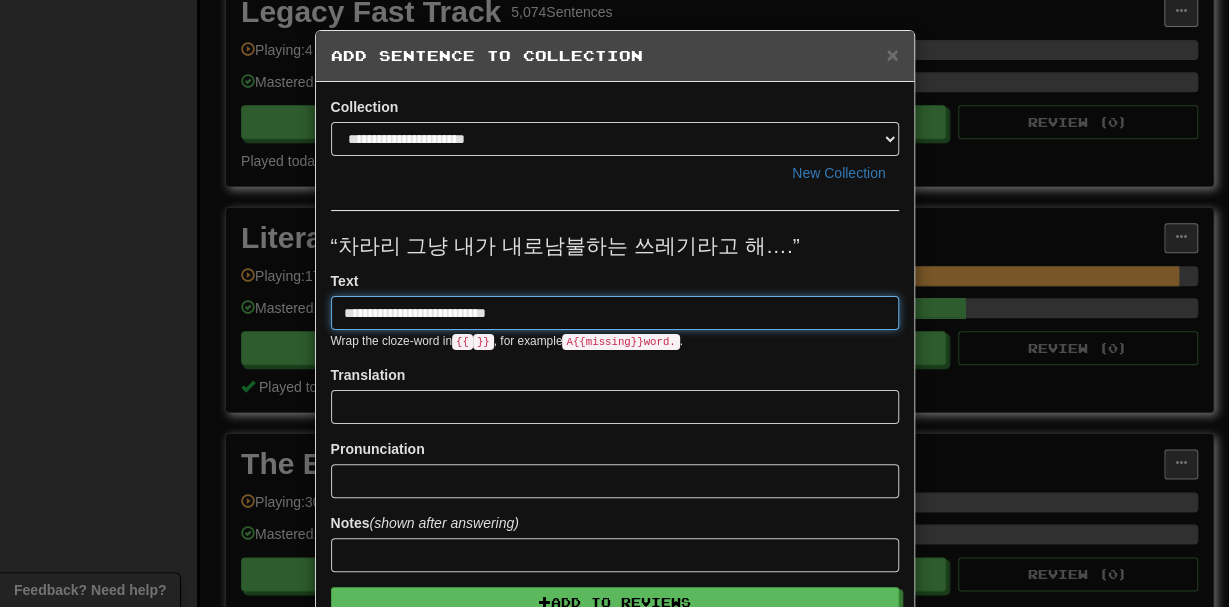 type on "**********" 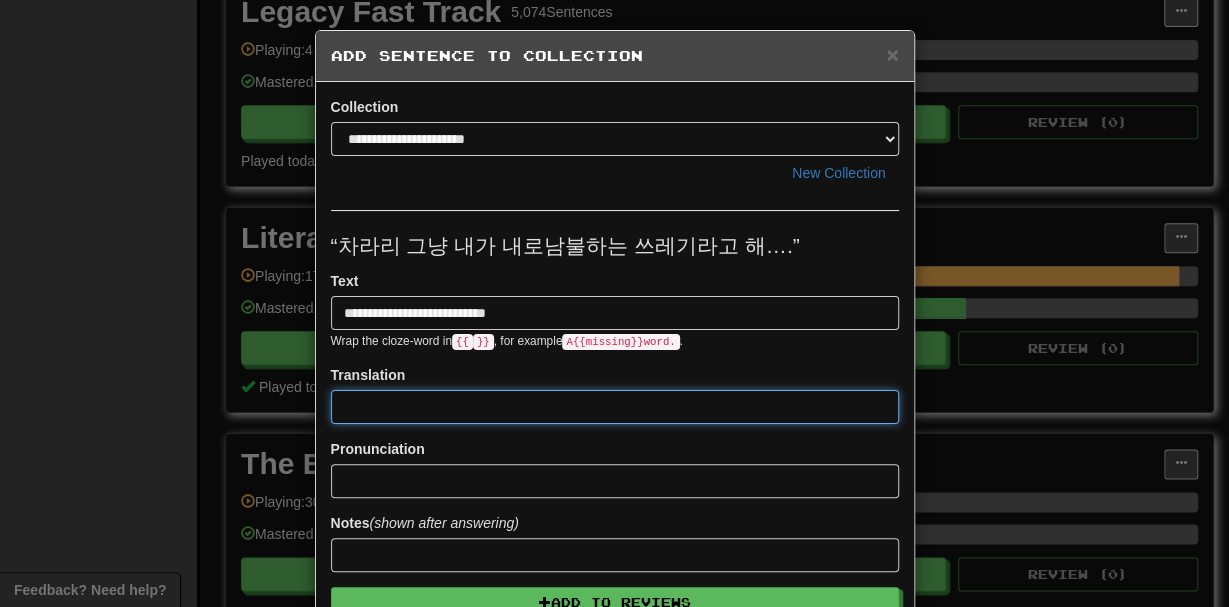 paste on "**********" 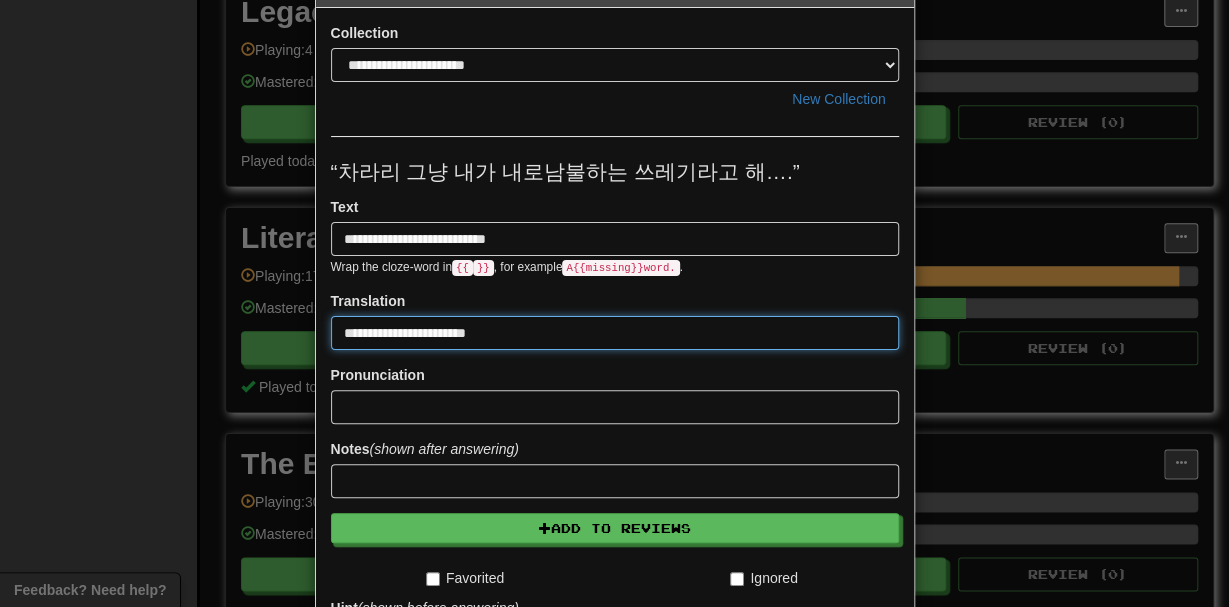scroll, scrollTop: 76, scrollLeft: 0, axis: vertical 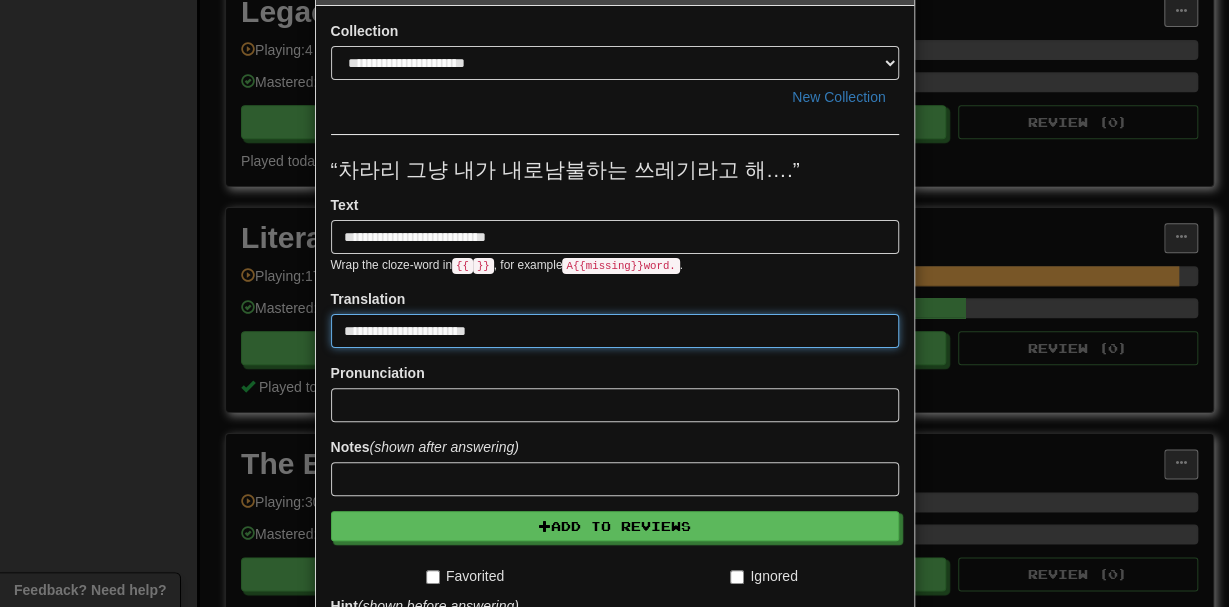 type on "**********" 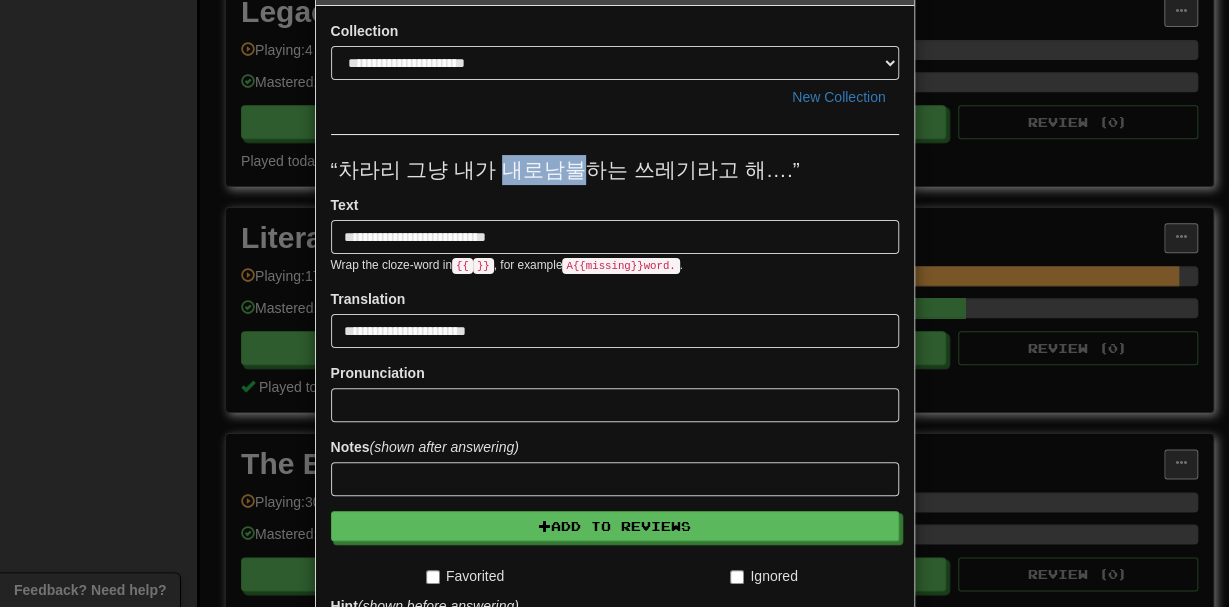 drag, startPoint x: 501, startPoint y: 165, endPoint x: 590, endPoint y: 174, distance: 89.453896 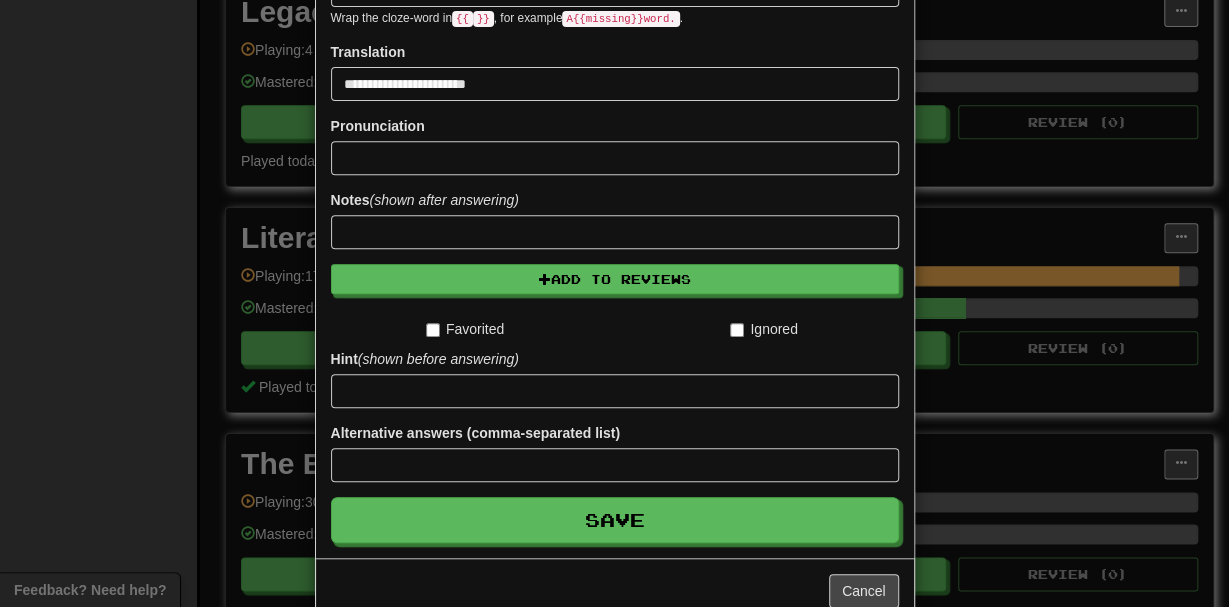 scroll, scrollTop: 324, scrollLeft: 0, axis: vertical 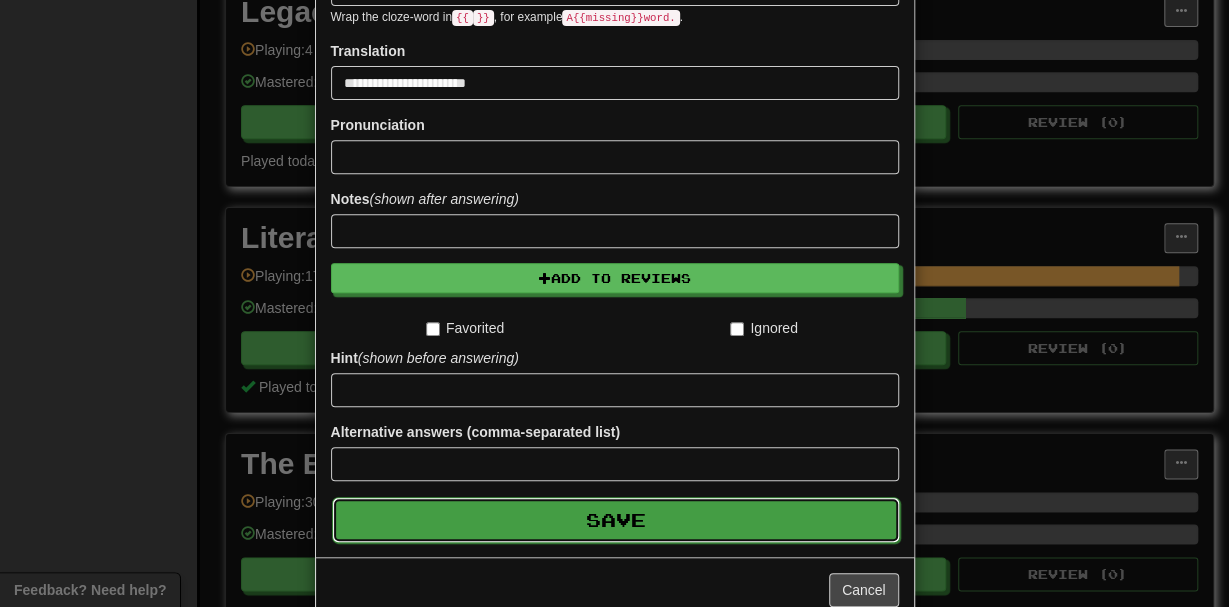 click on "Save" at bounding box center [616, 520] 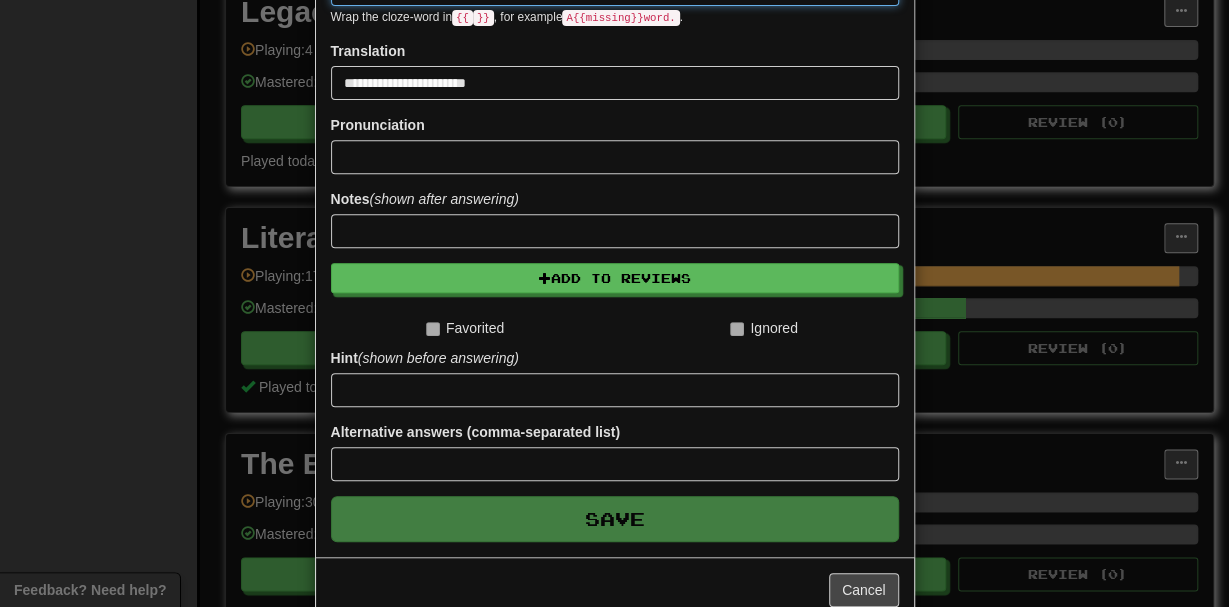 type 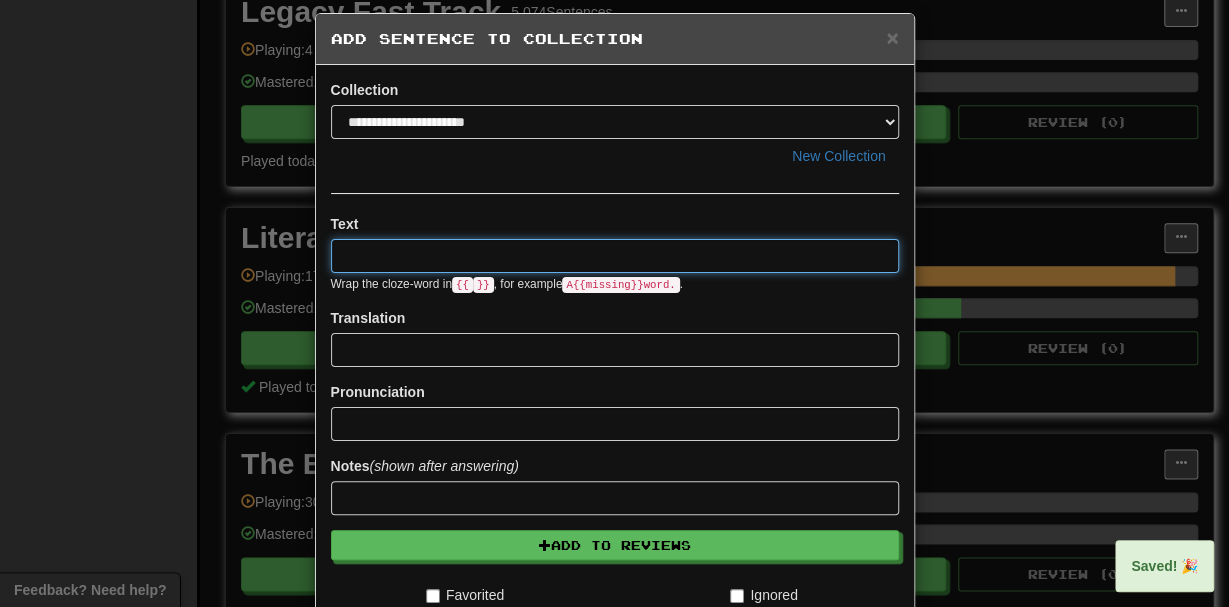 scroll, scrollTop: 0, scrollLeft: 0, axis: both 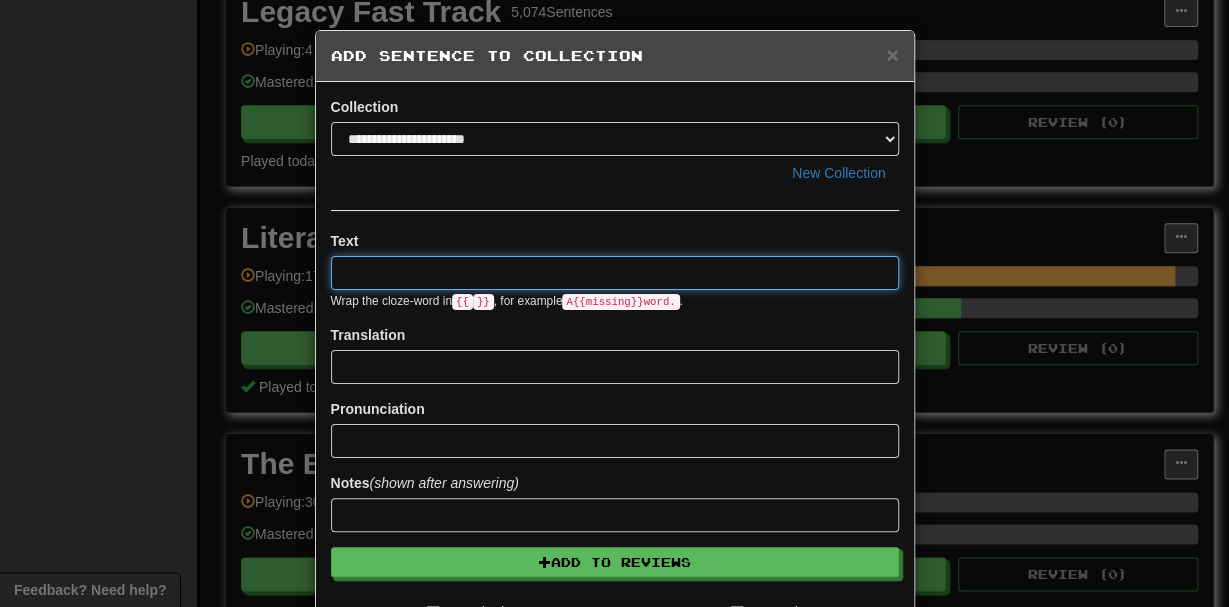 paste on "**********" 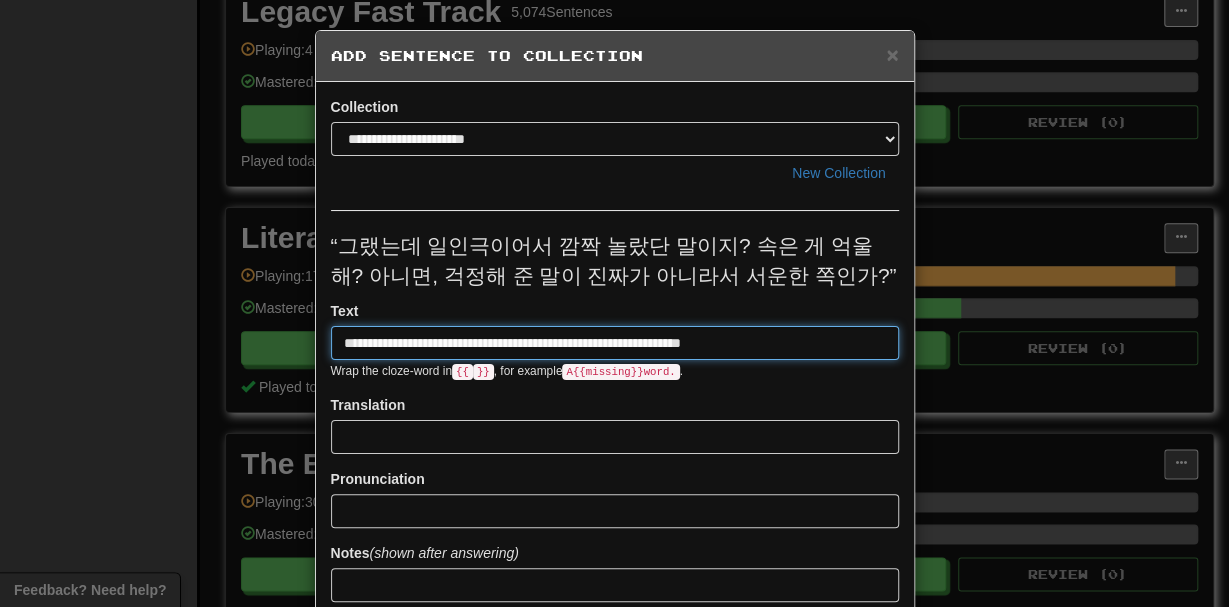 scroll, scrollTop: 0, scrollLeft: 195, axis: horizontal 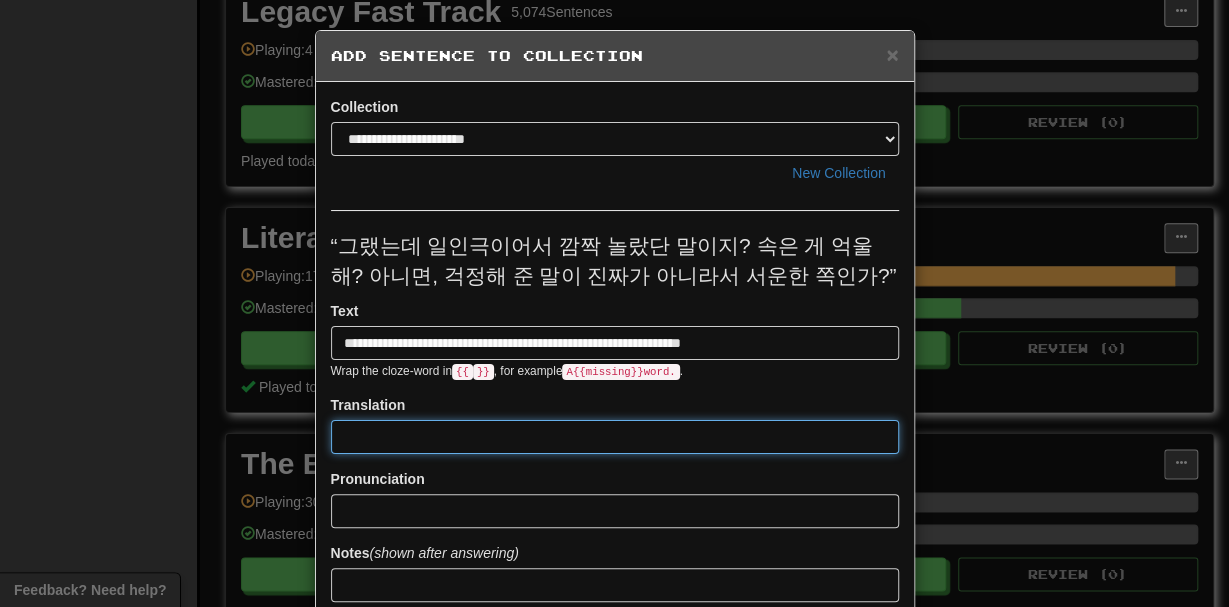 click at bounding box center [615, 437] 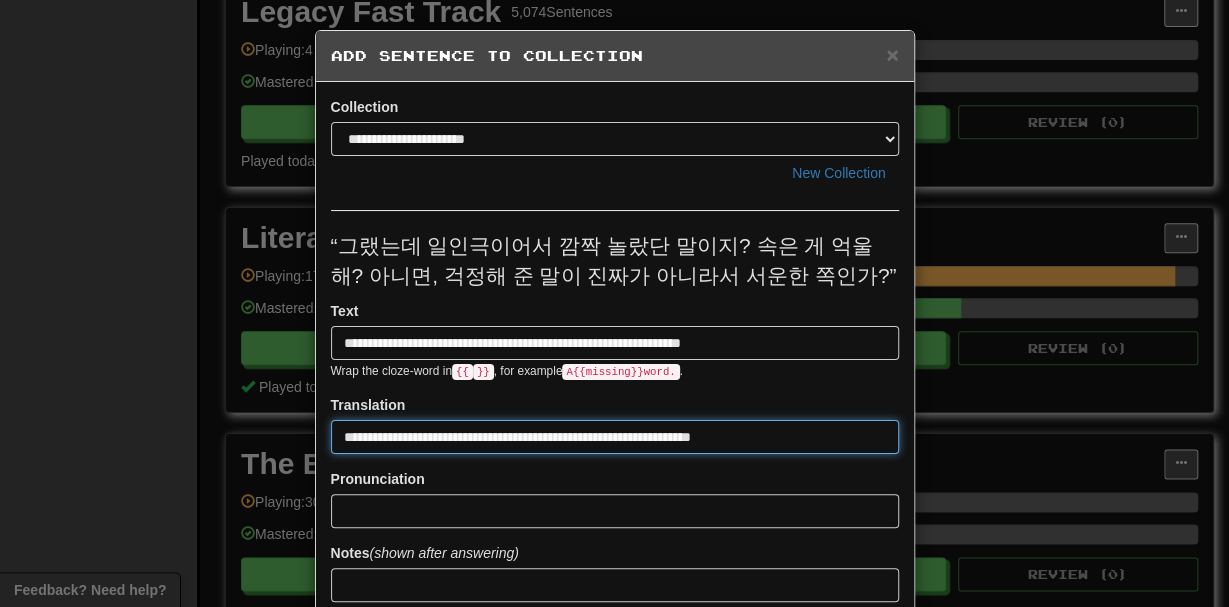 scroll, scrollTop: 0, scrollLeft: 402, axis: horizontal 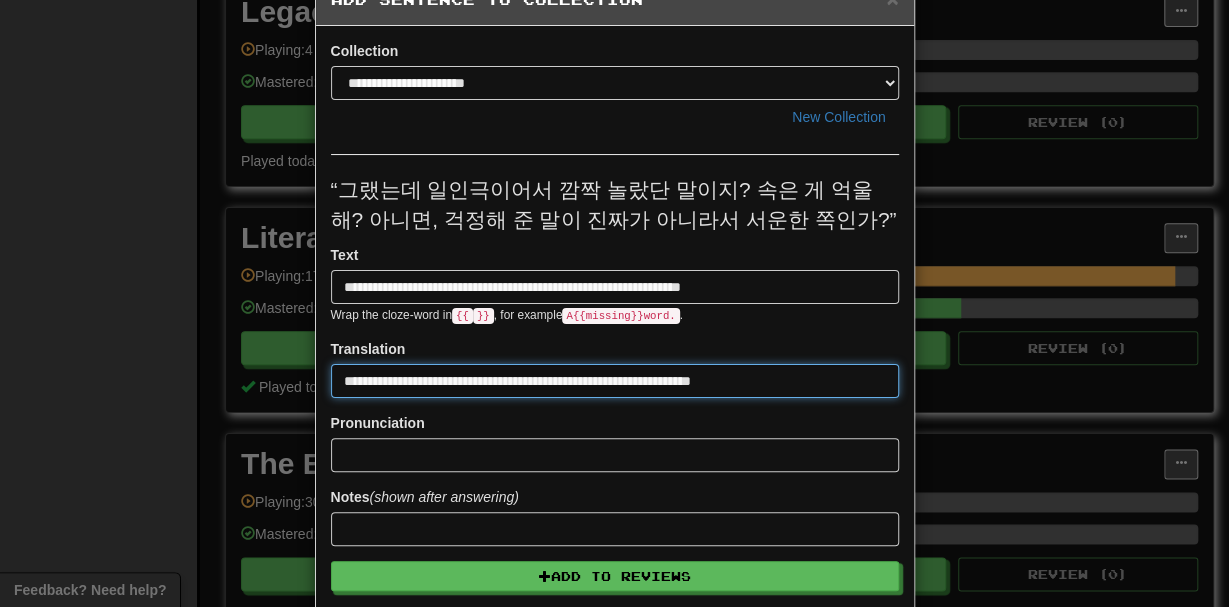 type on "**********" 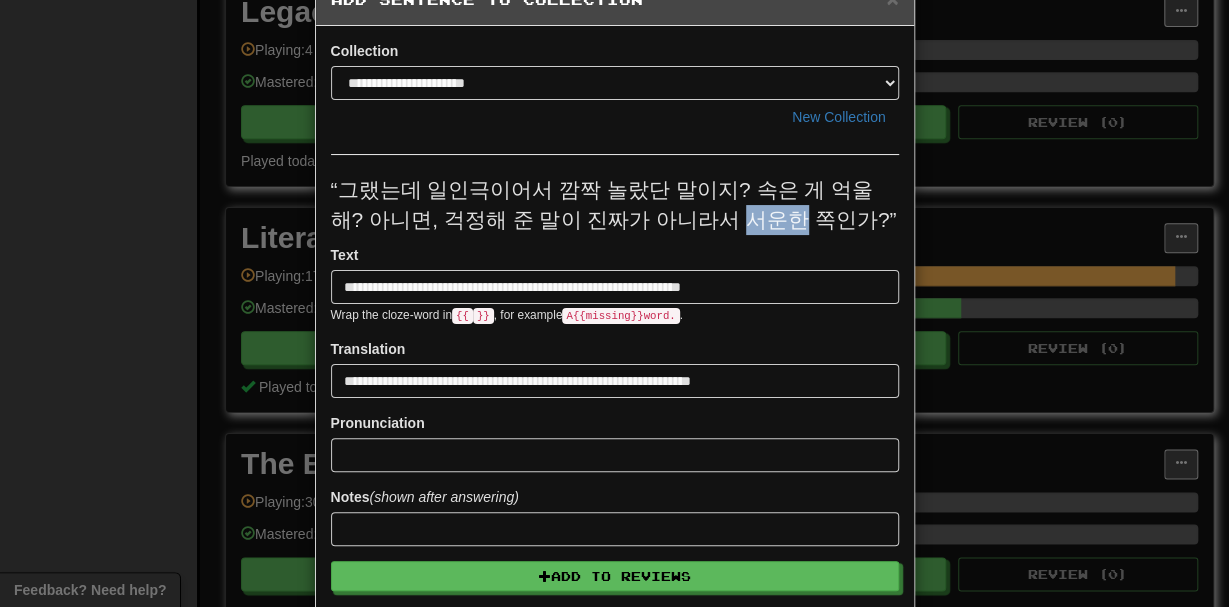 drag, startPoint x: 749, startPoint y: 225, endPoint x: 801, endPoint y: 225, distance: 52 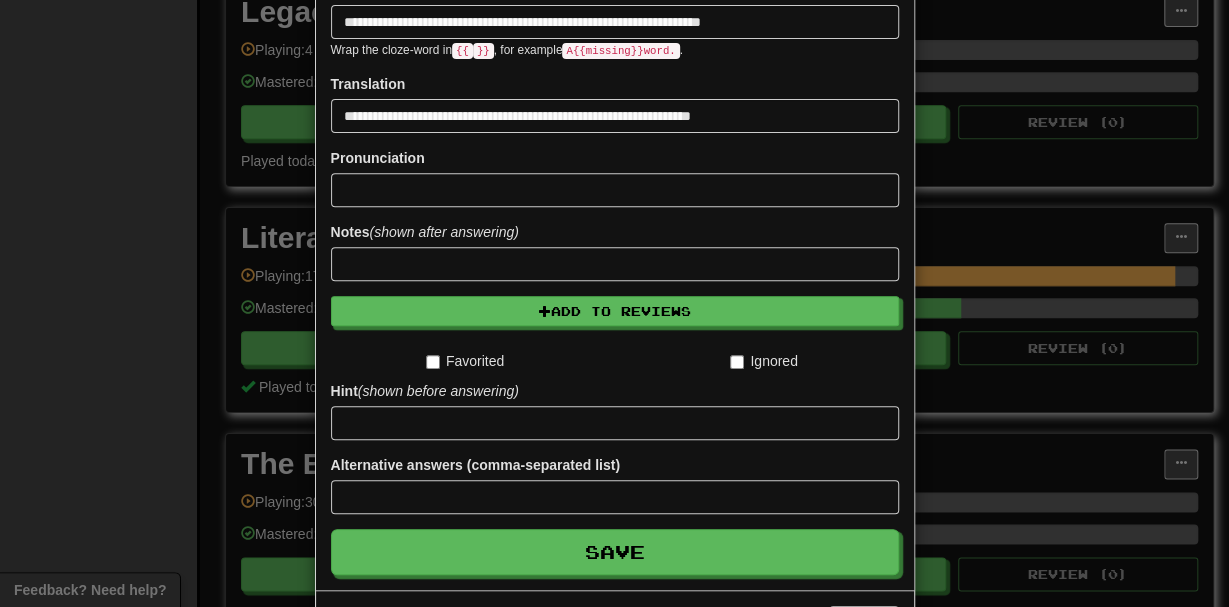 scroll, scrollTop: 334, scrollLeft: 0, axis: vertical 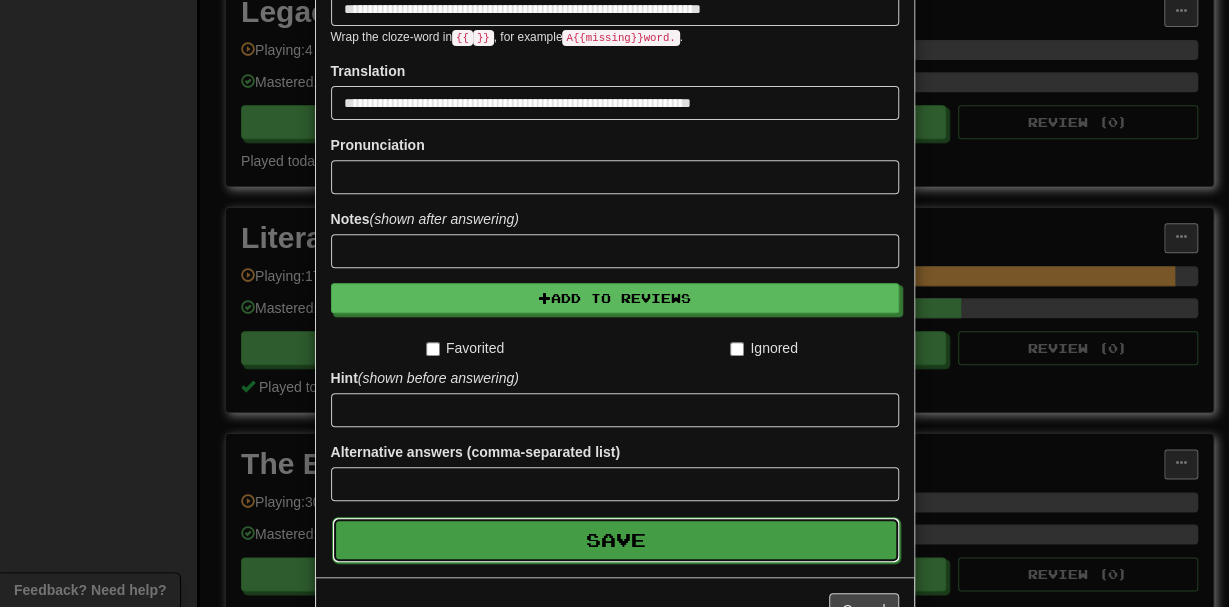 click on "Save" at bounding box center [616, 540] 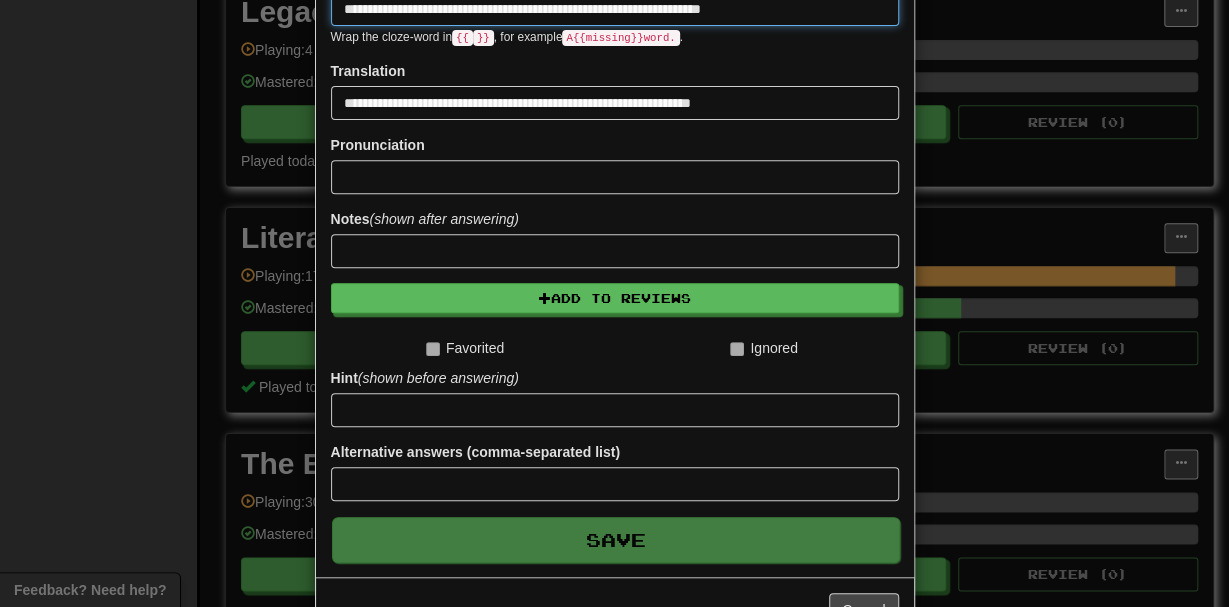type 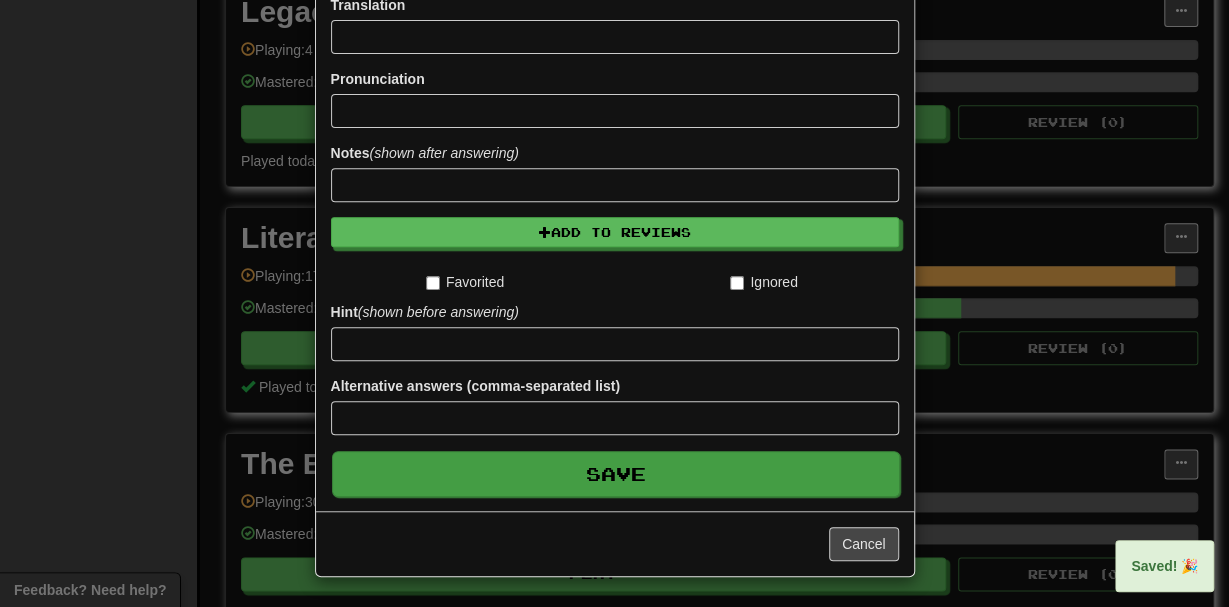 scroll, scrollTop: 162, scrollLeft: 0, axis: vertical 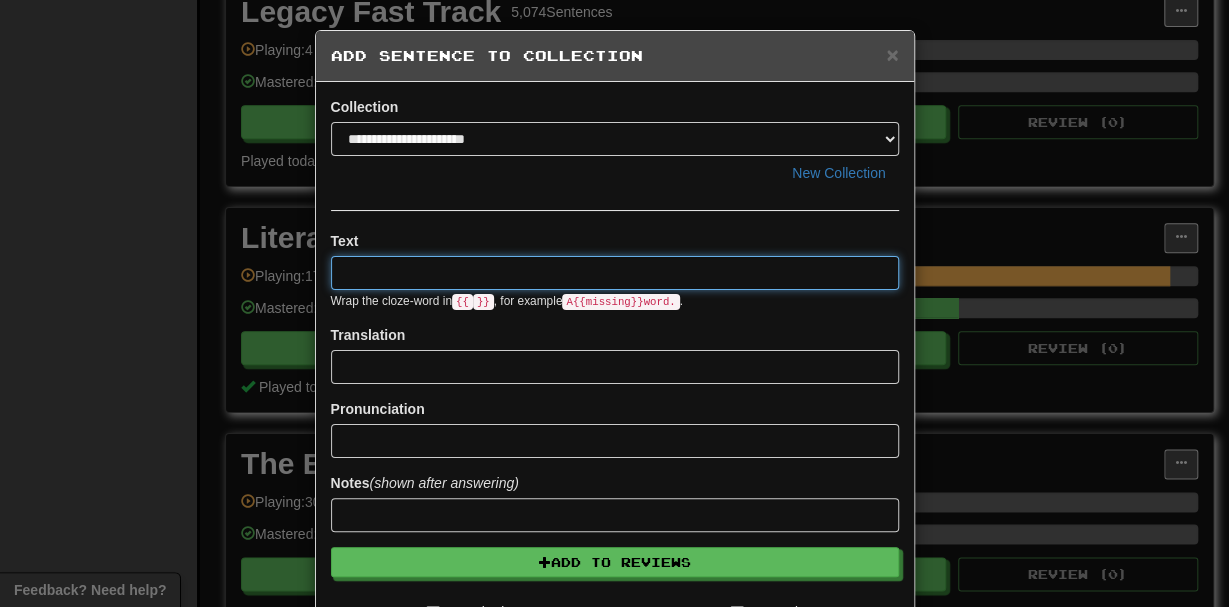 click at bounding box center (615, 273) 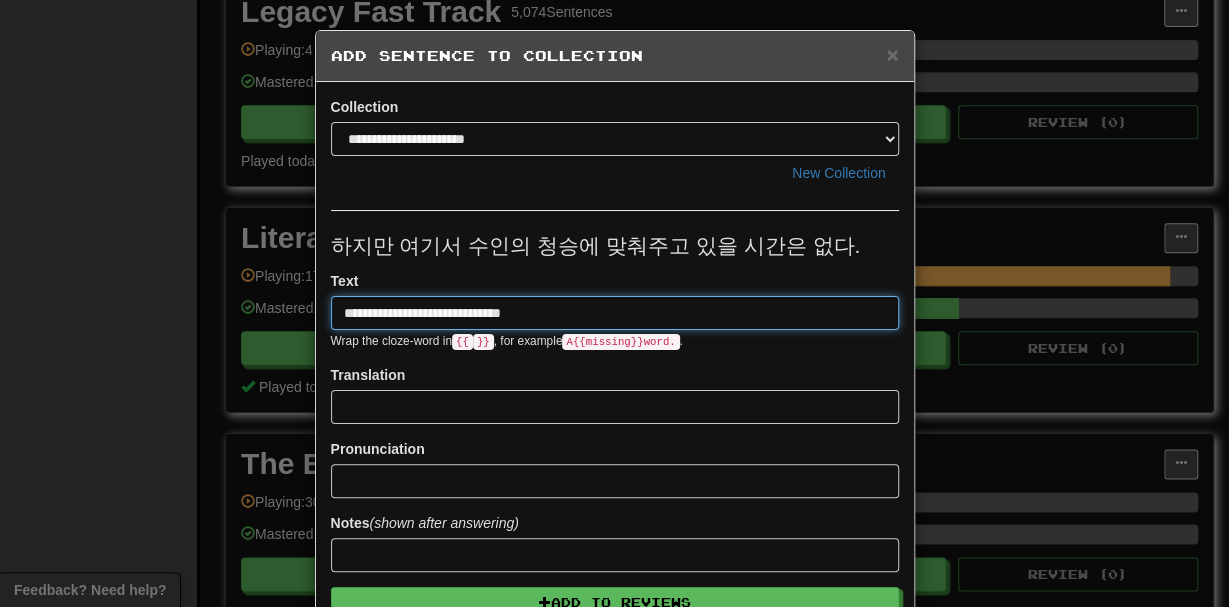 type on "**********" 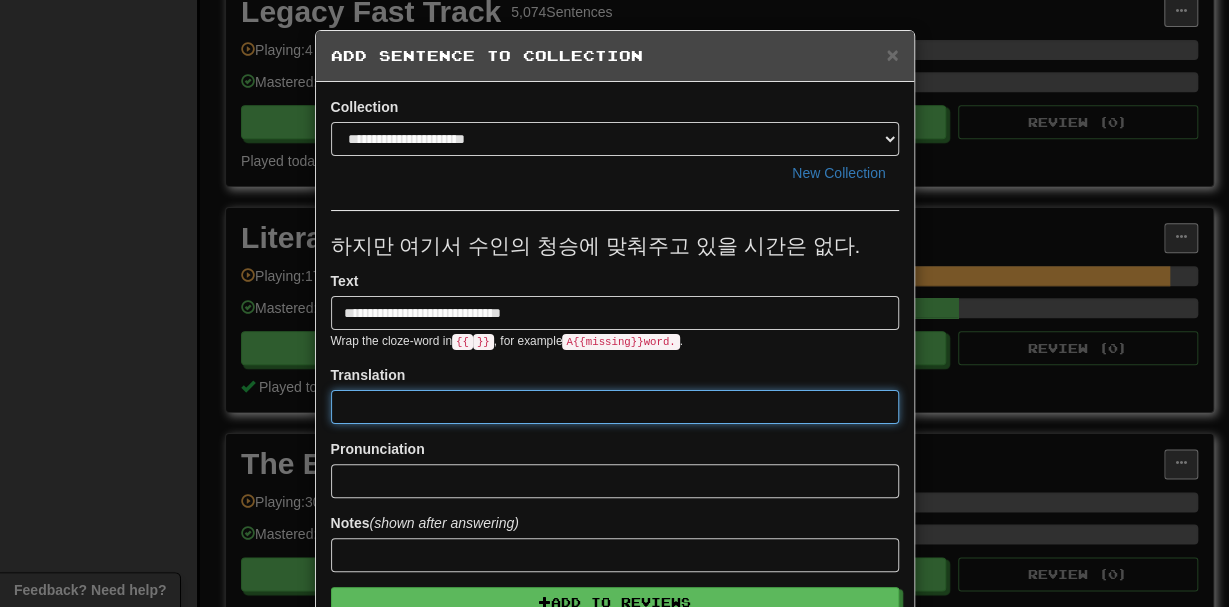 click at bounding box center (615, 407) 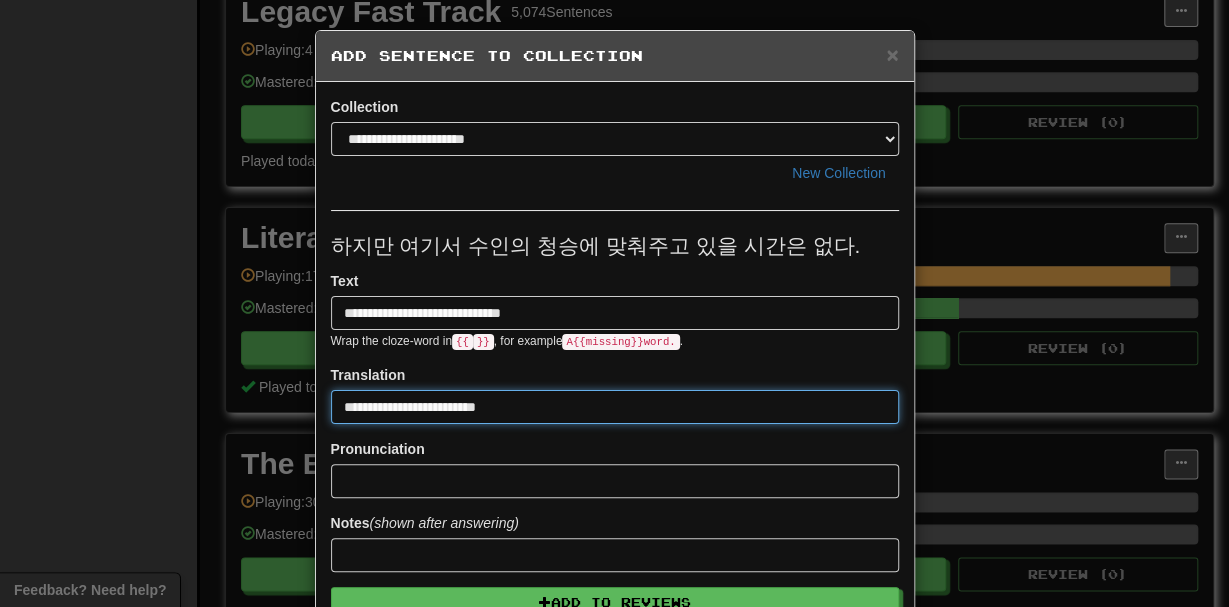 type on "**********" 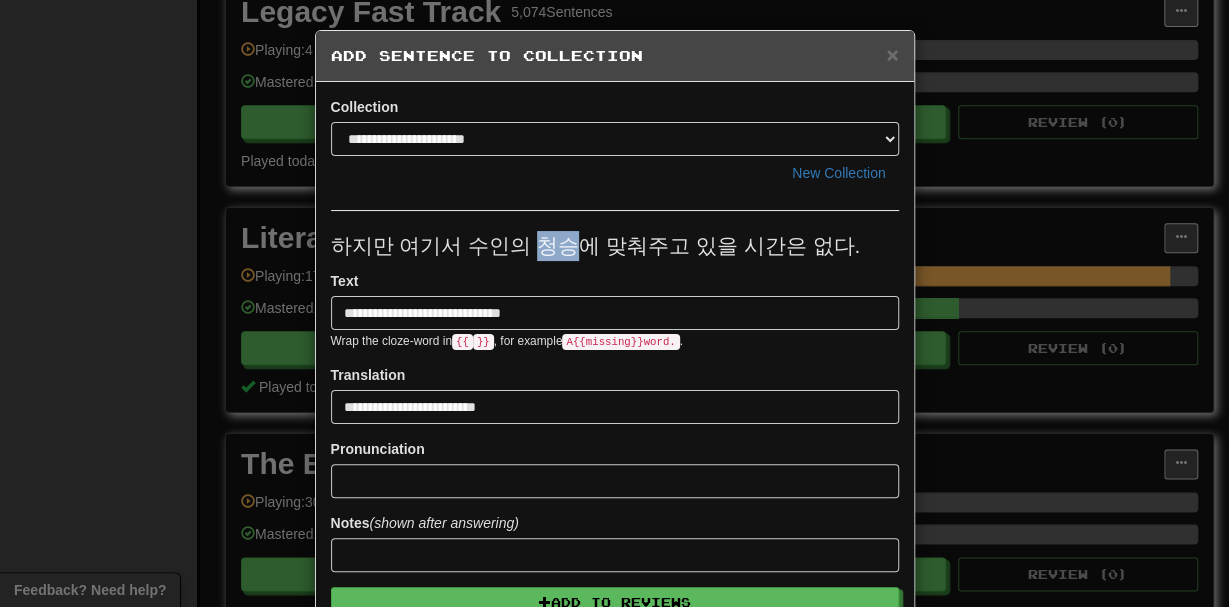 drag, startPoint x: 543, startPoint y: 240, endPoint x: 587, endPoint y: 245, distance: 44.28318 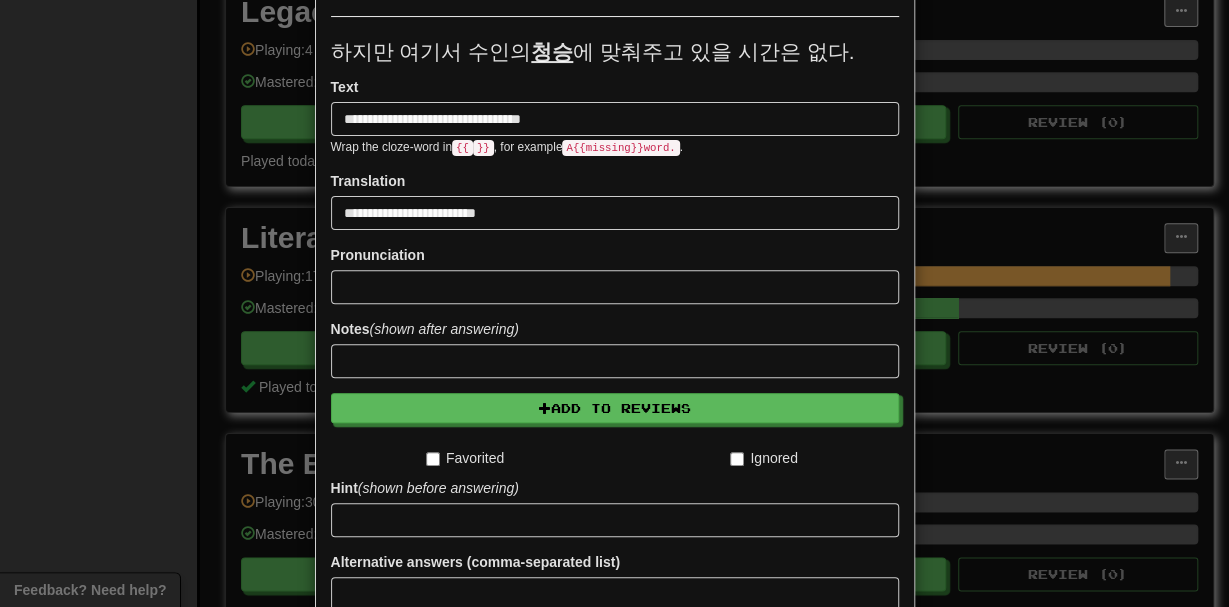 scroll, scrollTop: 365, scrollLeft: 0, axis: vertical 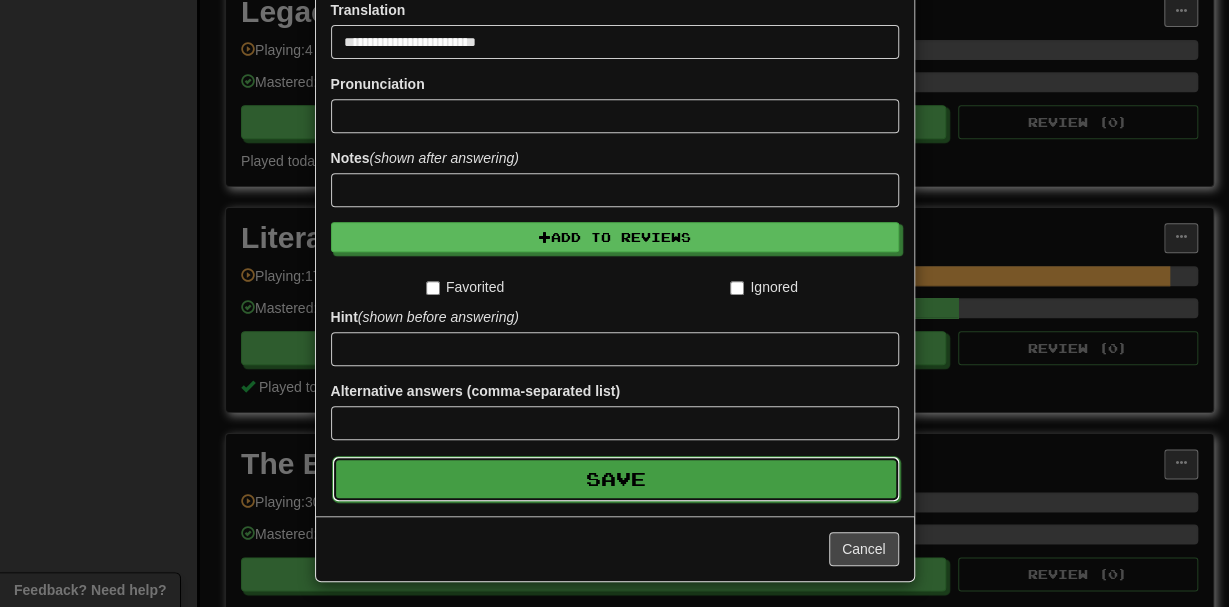 click on "Save" at bounding box center [616, 479] 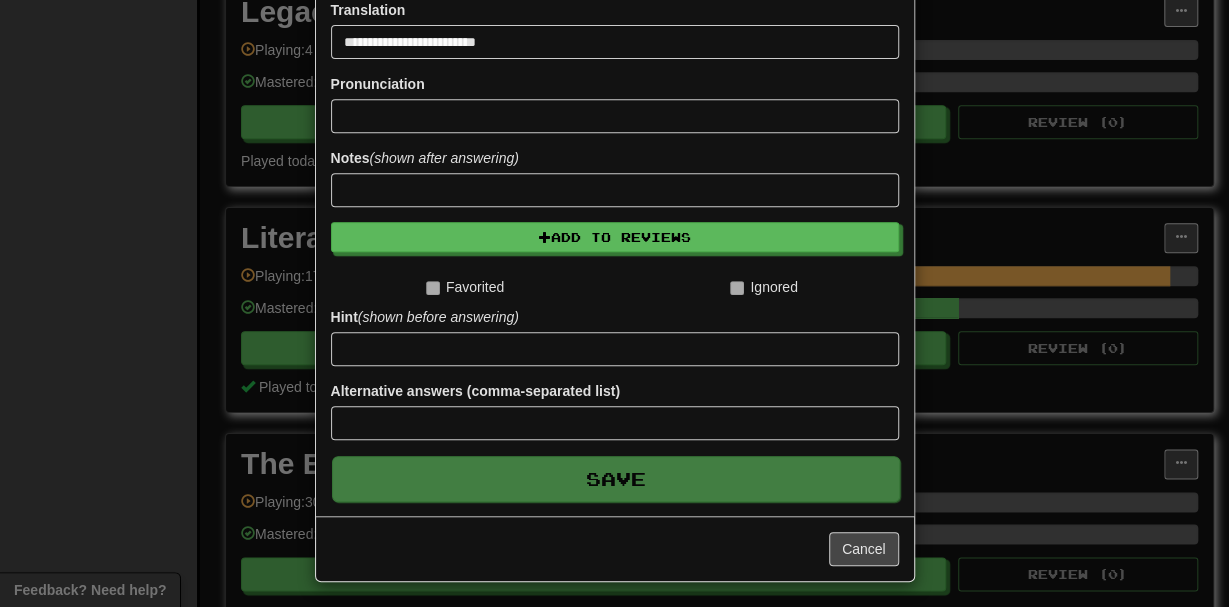 type 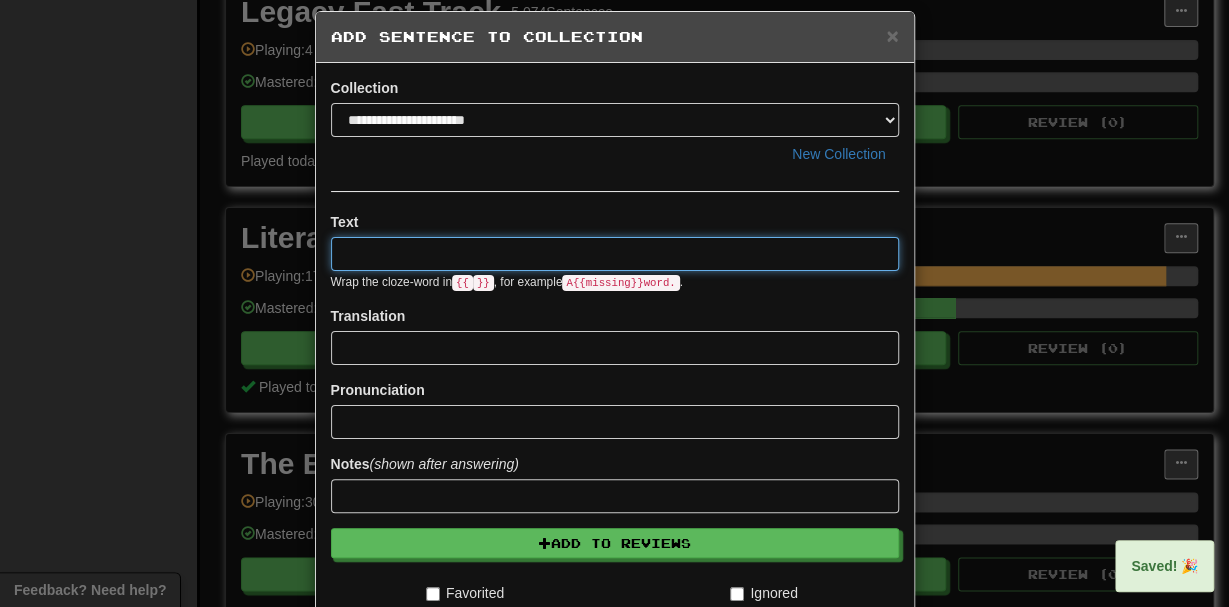 scroll, scrollTop: 0, scrollLeft: 0, axis: both 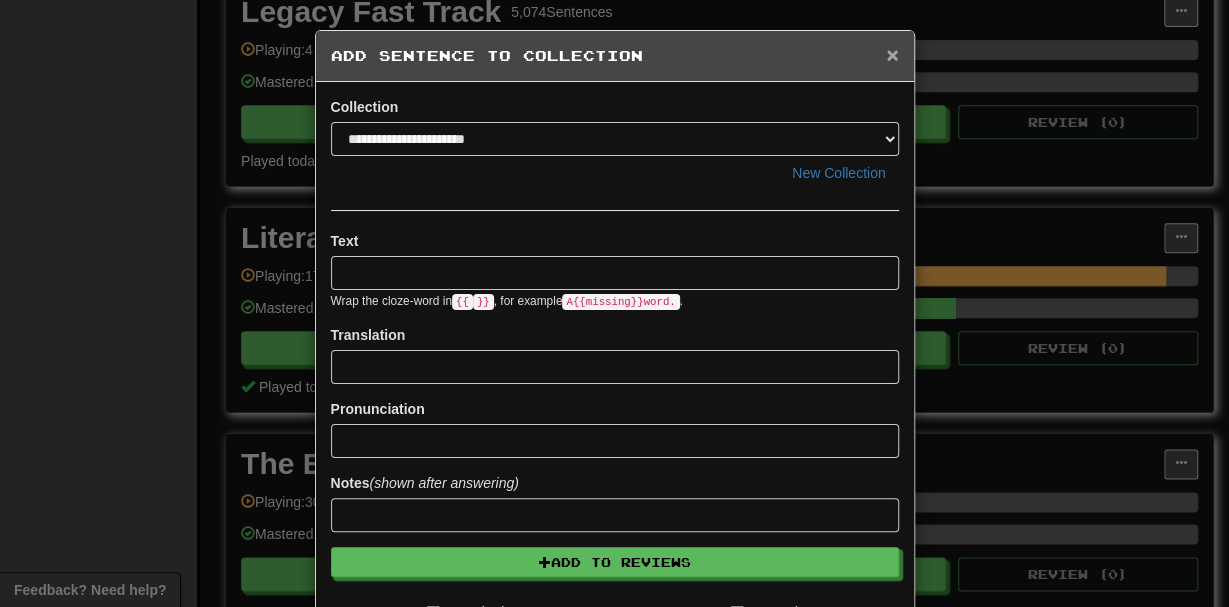 click on "×" at bounding box center [892, 54] 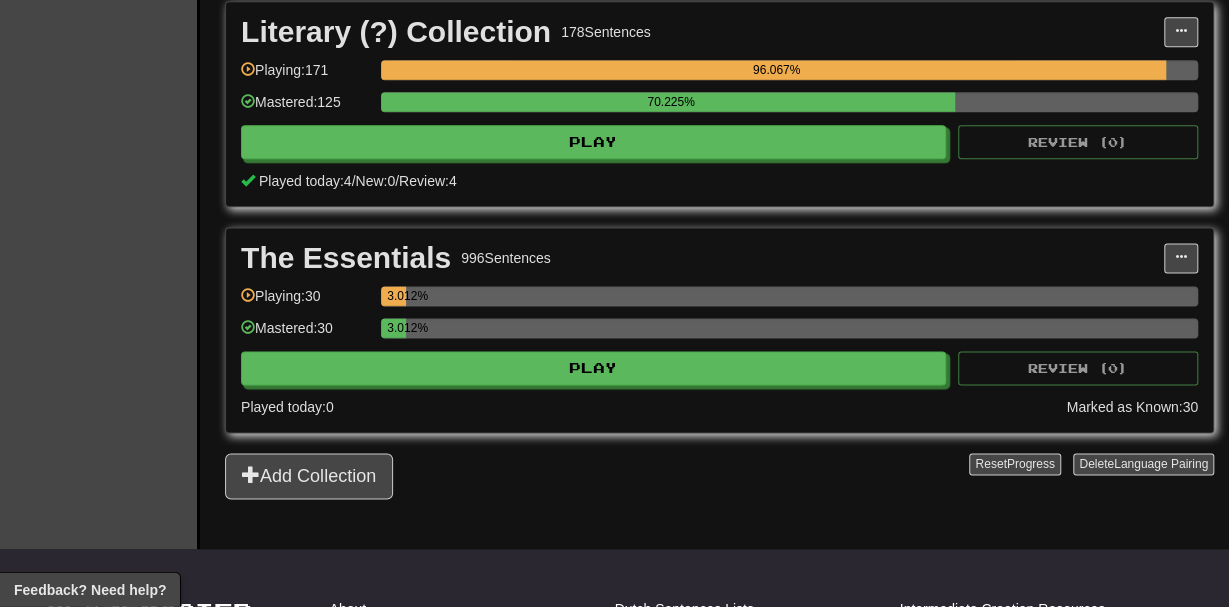 scroll, scrollTop: 1155, scrollLeft: 0, axis: vertical 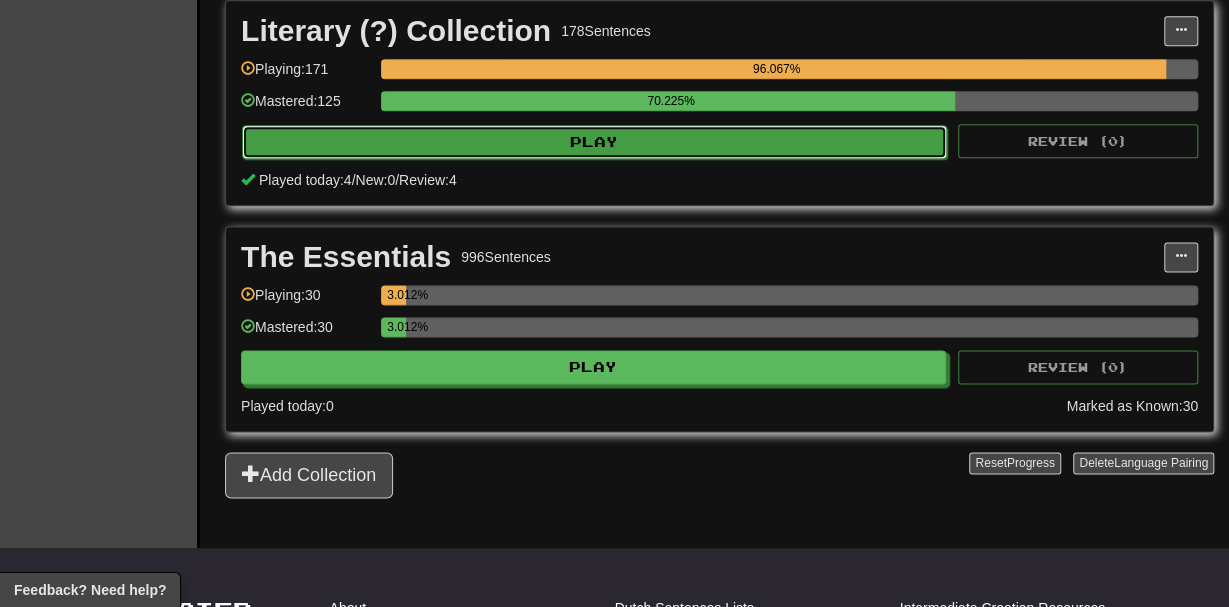 click on "Play" at bounding box center (594, 142) 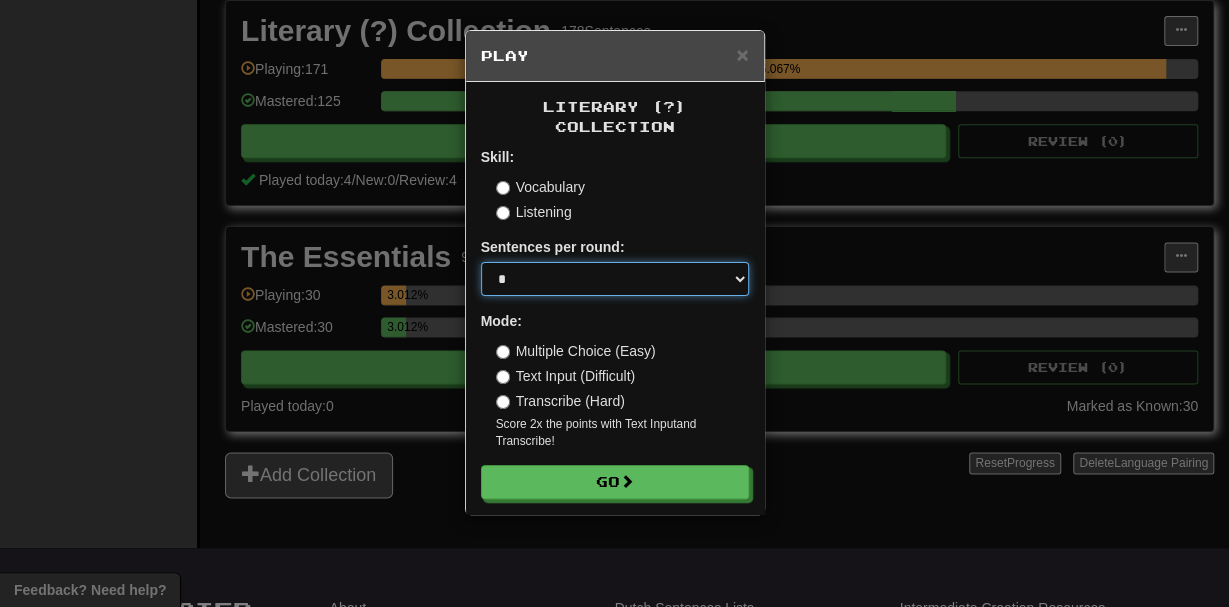 click on "* ** ** ** ** ** *** ********" at bounding box center (615, 279) 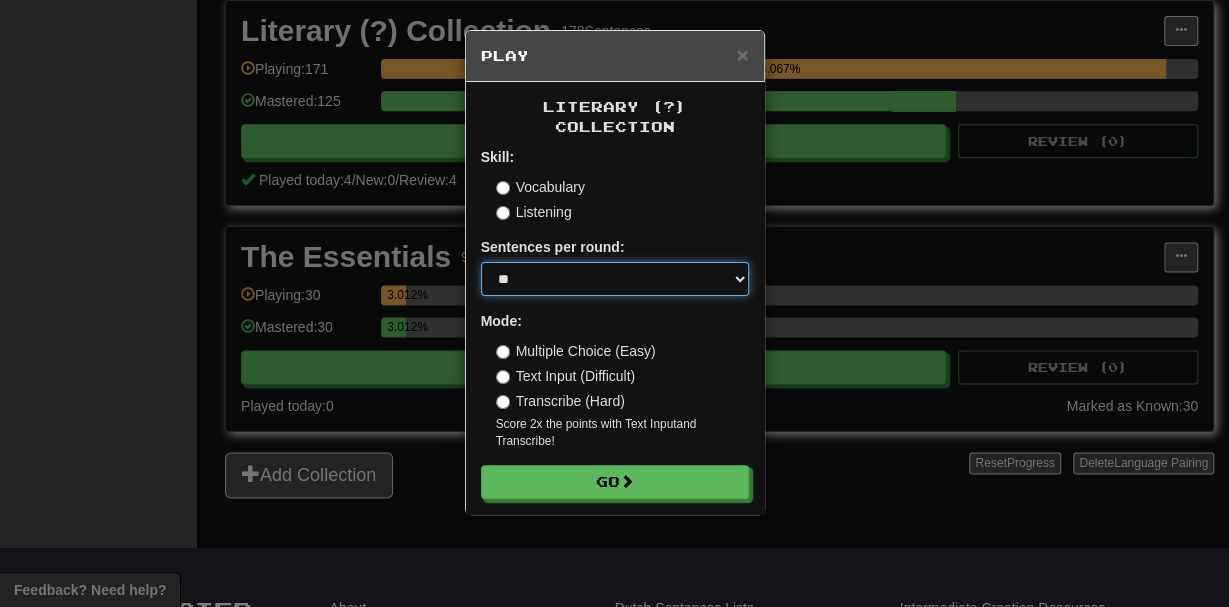 click on "**" at bounding box center [0, 0] 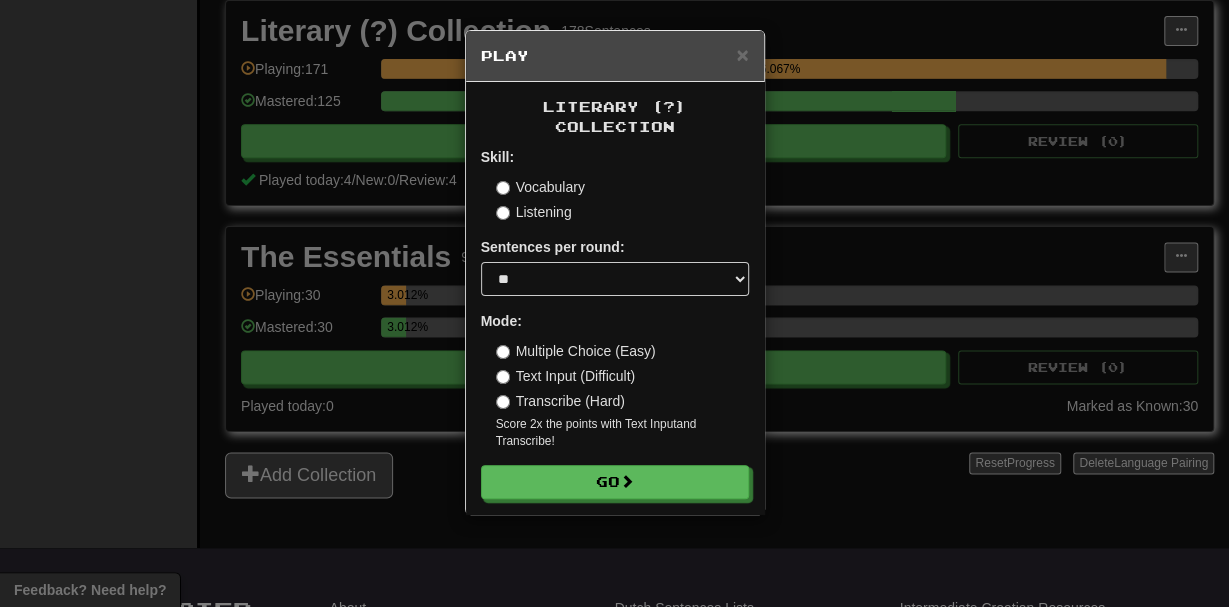 click on "Mode: Multiple Choice (Easy) Text Input (Difficult) Transcribe (Hard) Score 2x the points with Text Input  and Transcribe !" at bounding box center (615, 380) 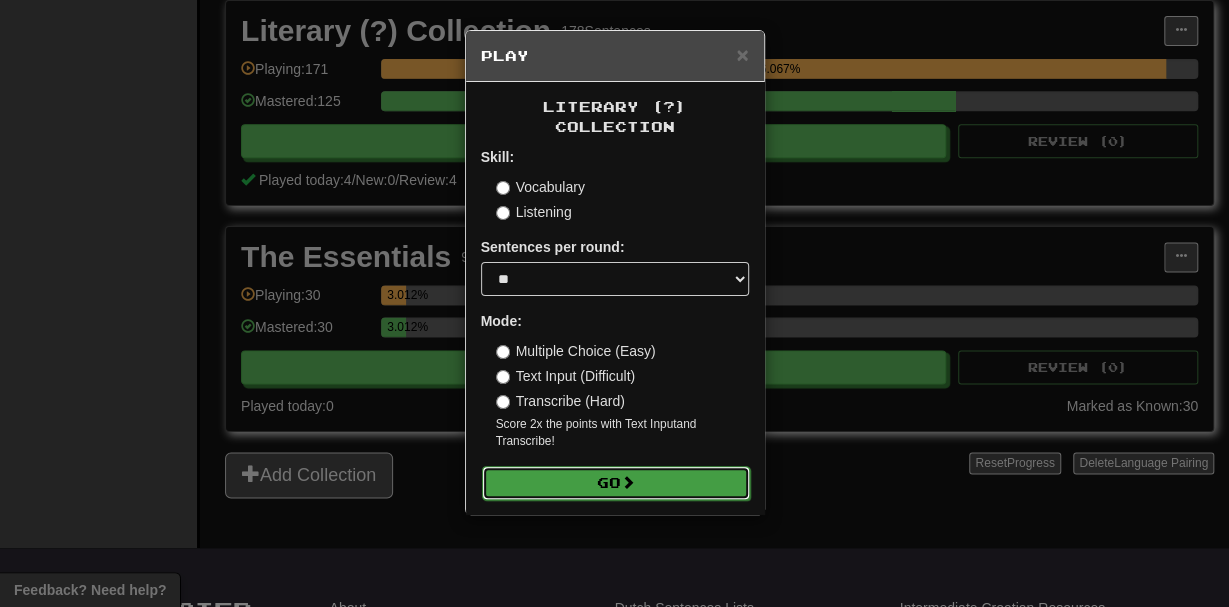 click on "Go" at bounding box center (616, 483) 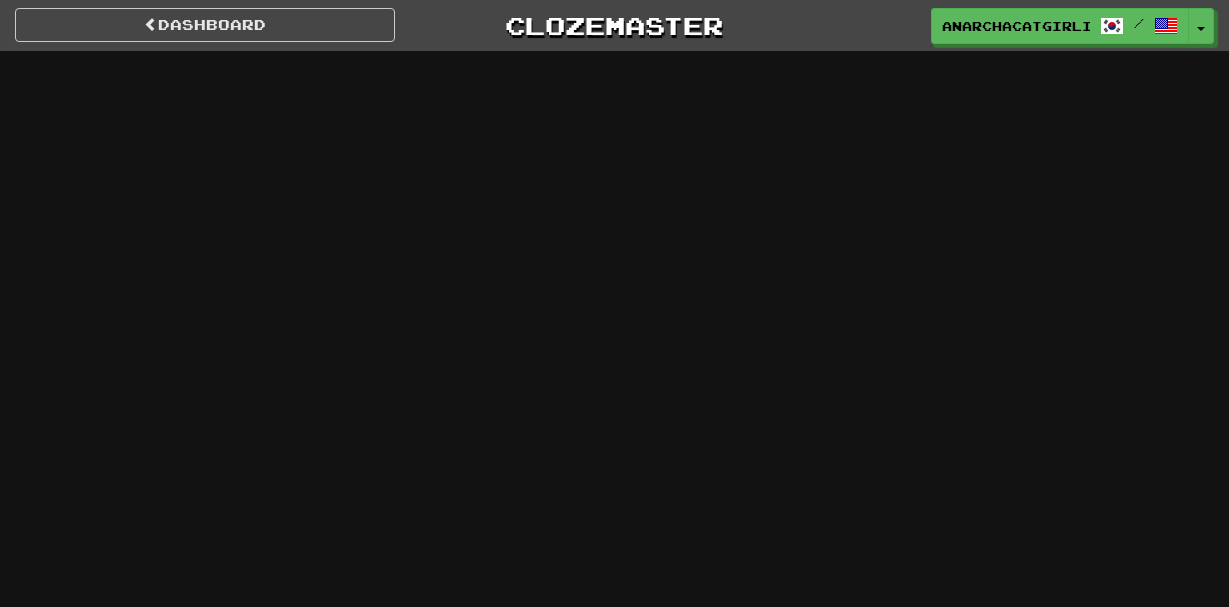 scroll, scrollTop: 0, scrollLeft: 0, axis: both 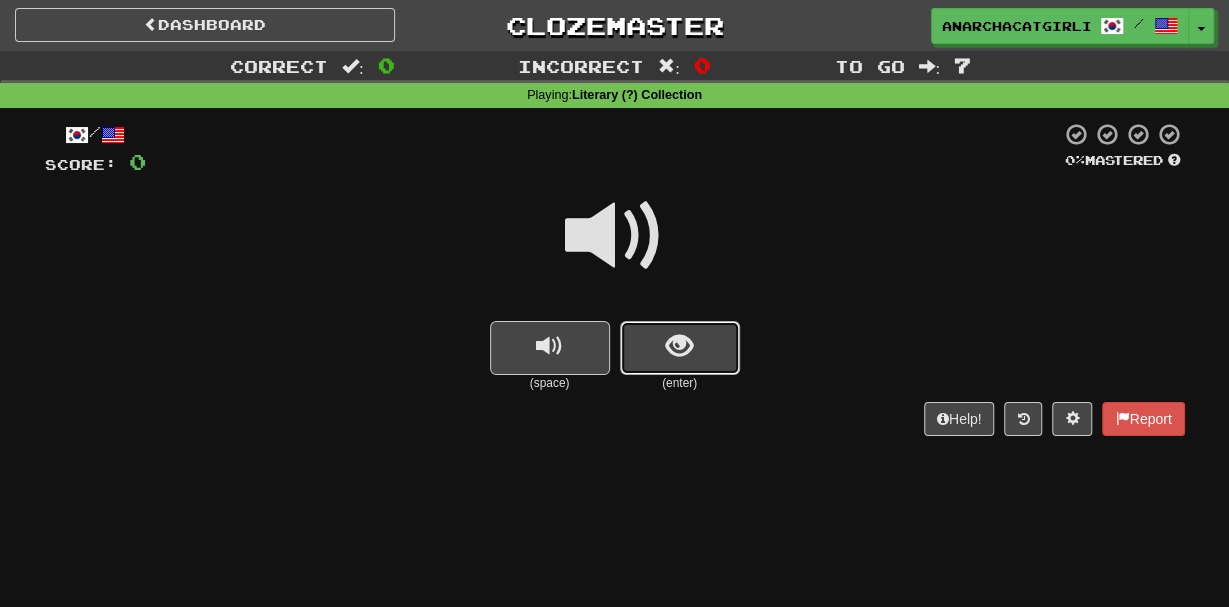 click at bounding box center [680, 348] 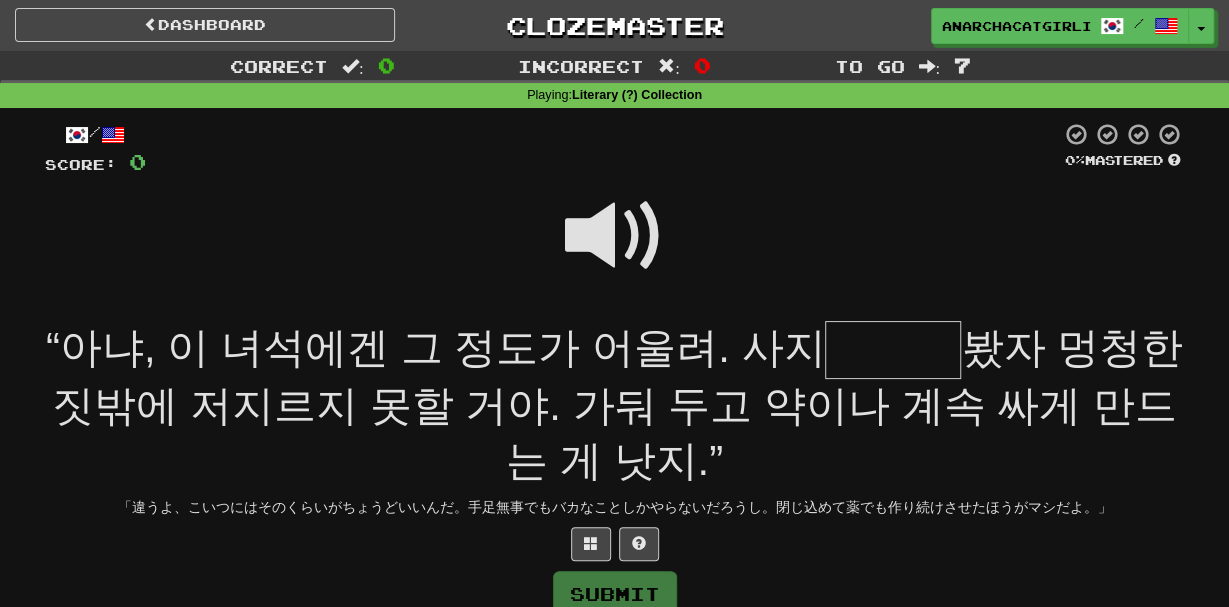 click at bounding box center (603, 149) 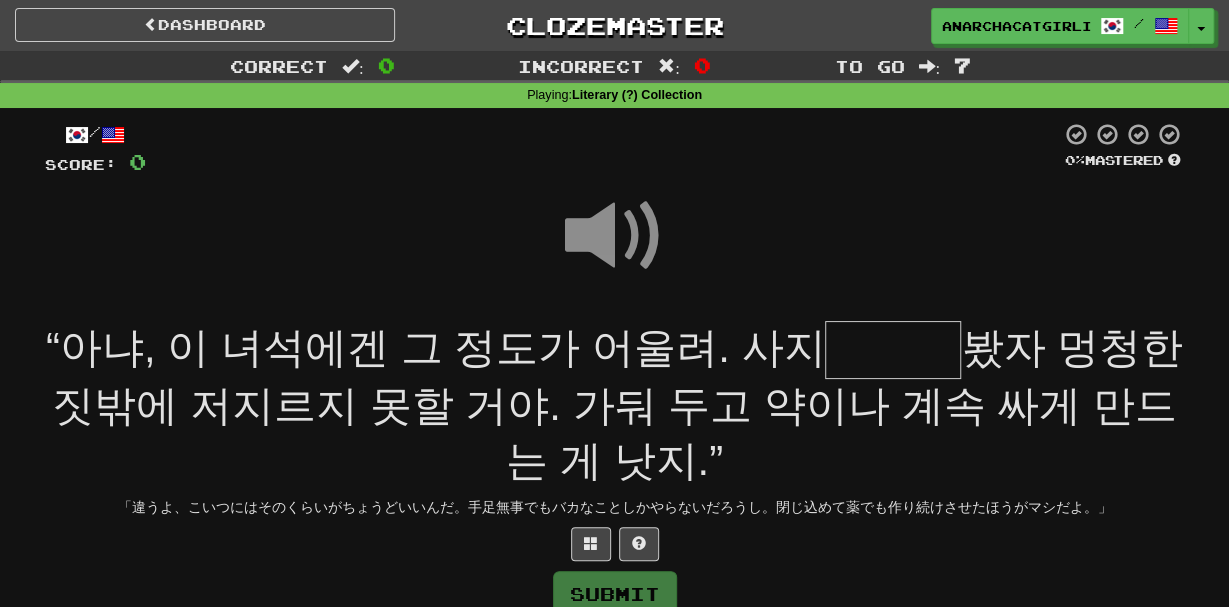 click on "봤자 멍청한 짓밖에 저지르지 못할 거야. 가둬 두고 약이나 계속 싸게 만드는 게 낫지.”" at bounding box center [617, 404] 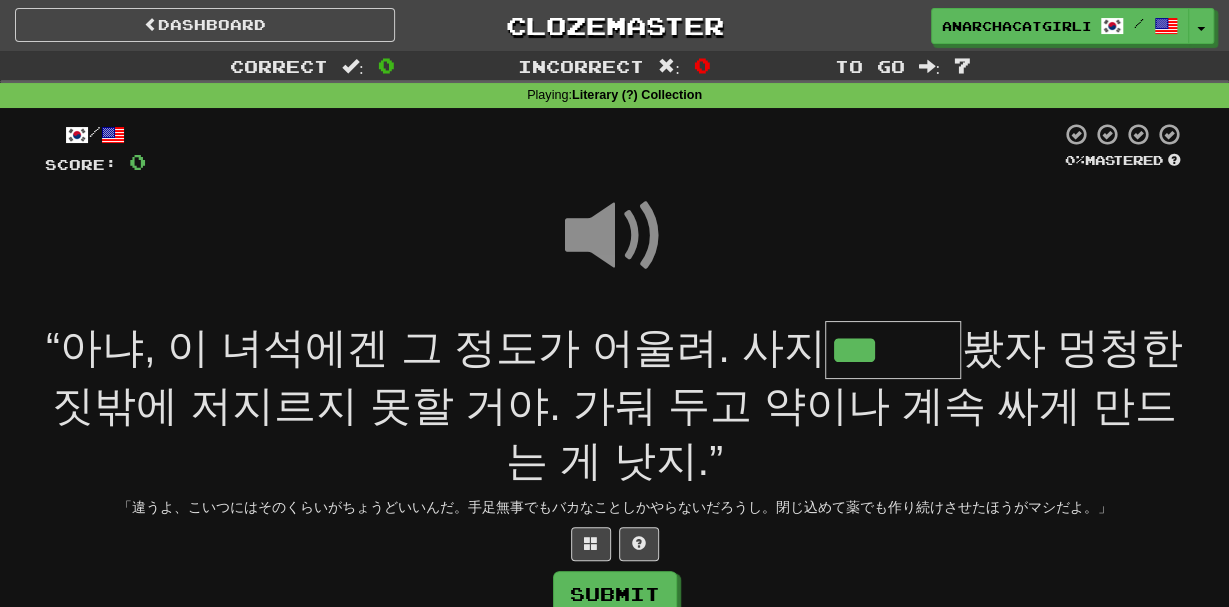 type on "***" 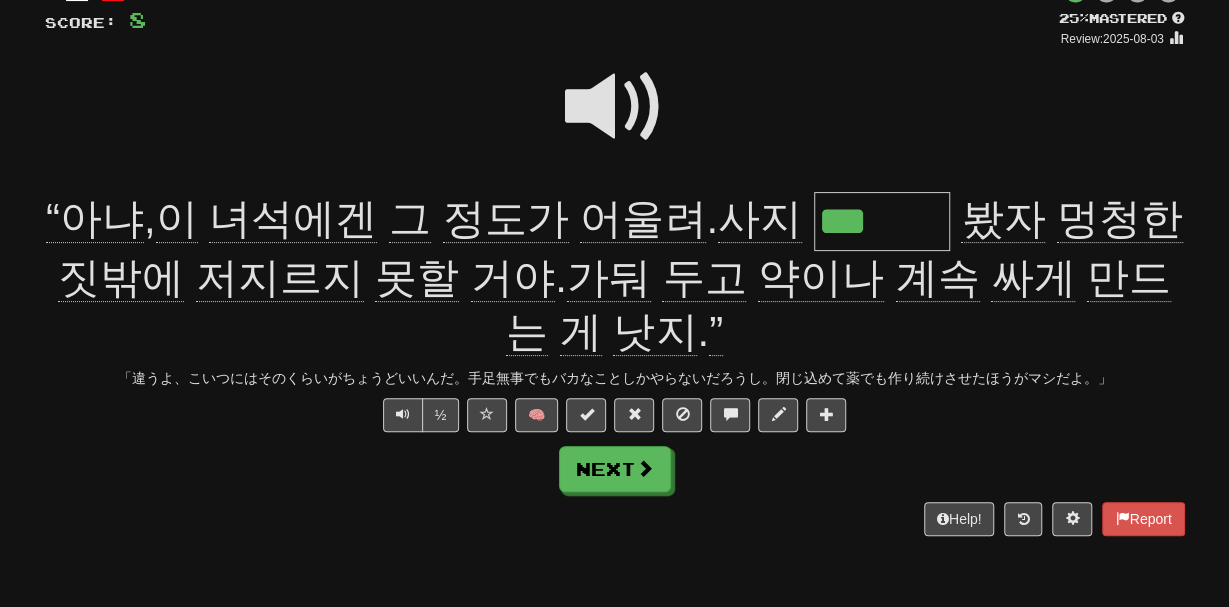 scroll, scrollTop: 153, scrollLeft: 0, axis: vertical 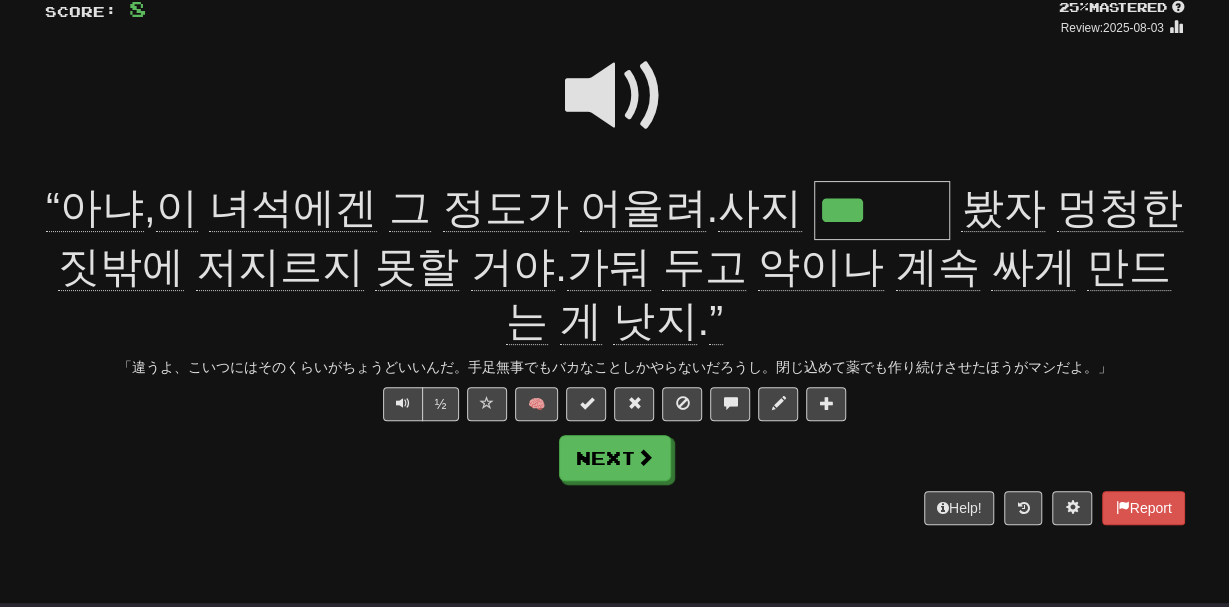 click on "***" at bounding box center [882, 210] 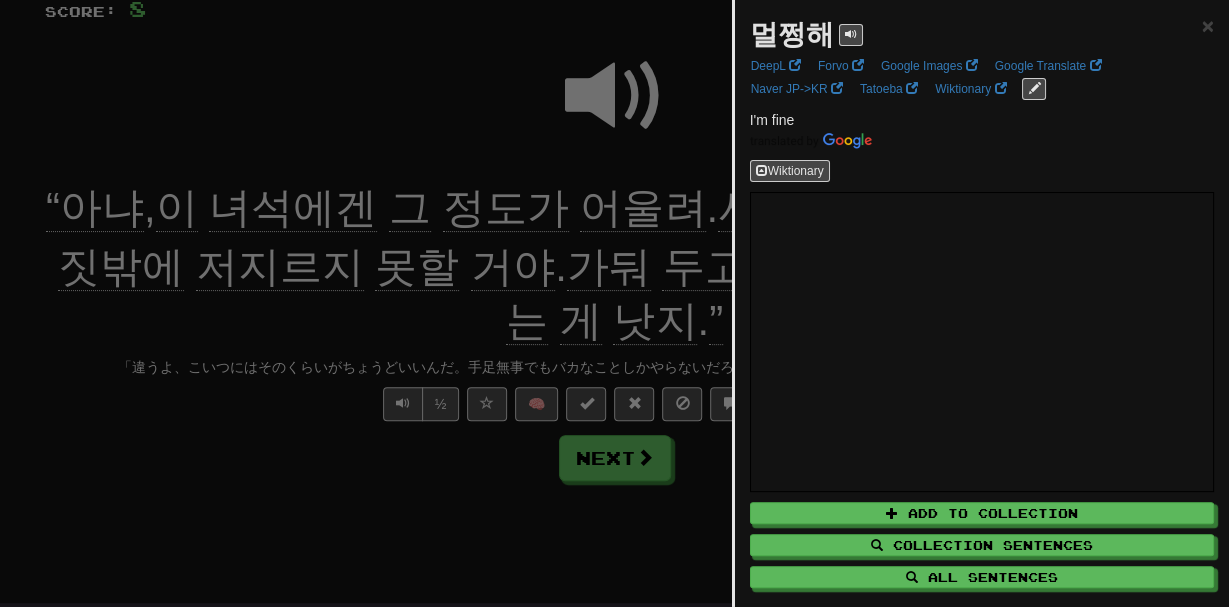 click at bounding box center (614, 303) 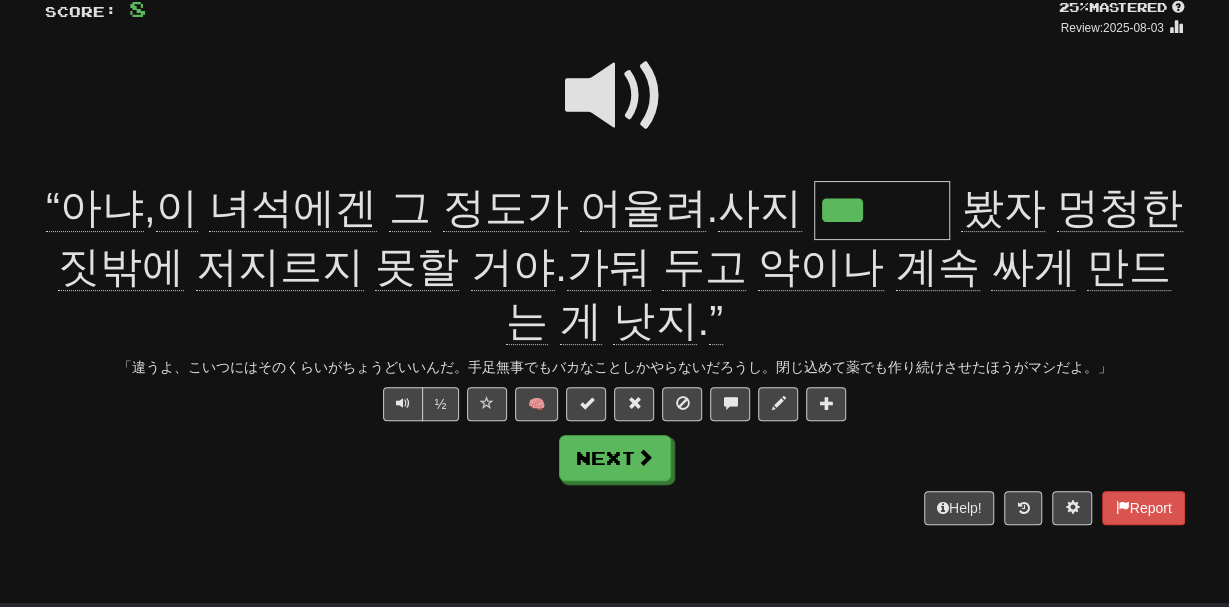 drag, startPoint x: 862, startPoint y: 222, endPoint x: 920, endPoint y: 218, distance: 58.137768 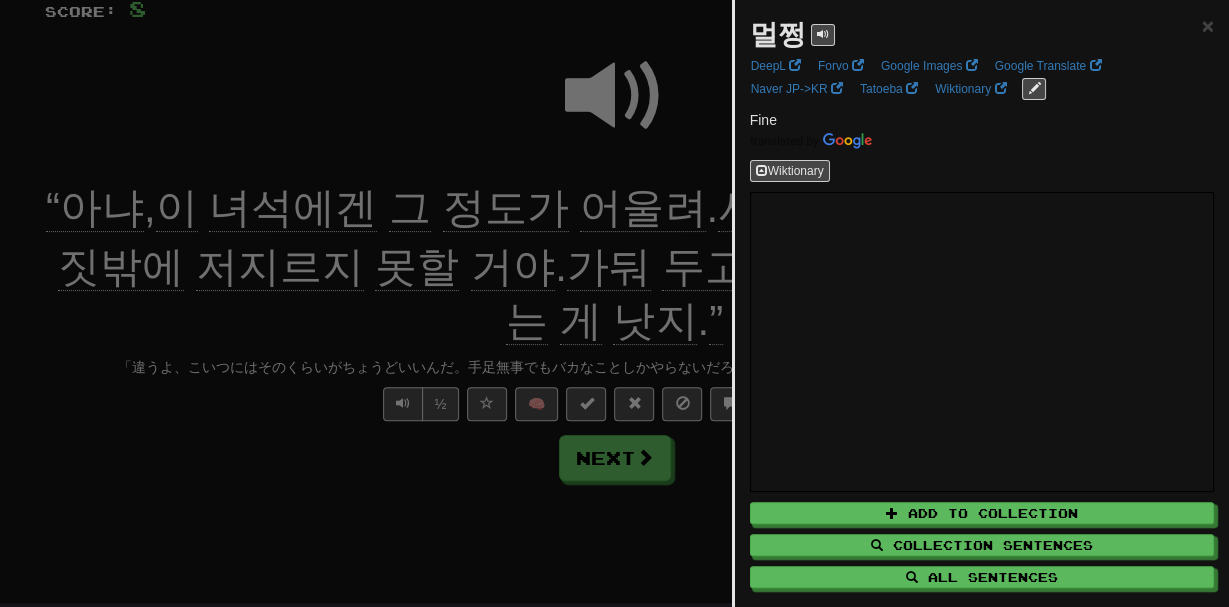 scroll, scrollTop: 0, scrollLeft: 0, axis: both 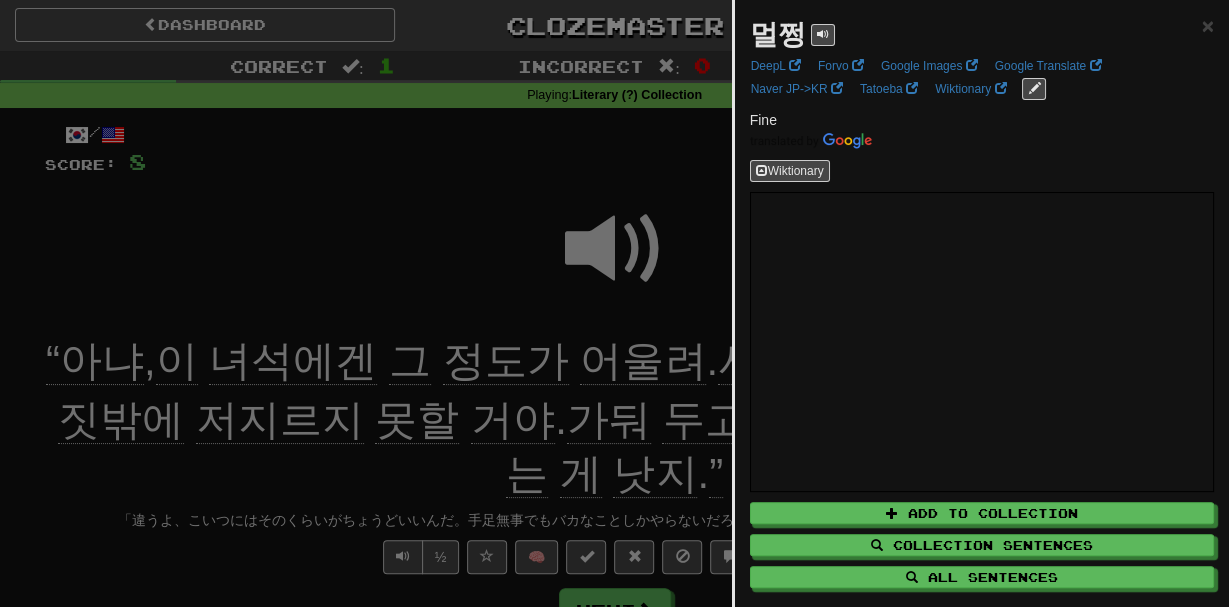 click at bounding box center [614, 303] 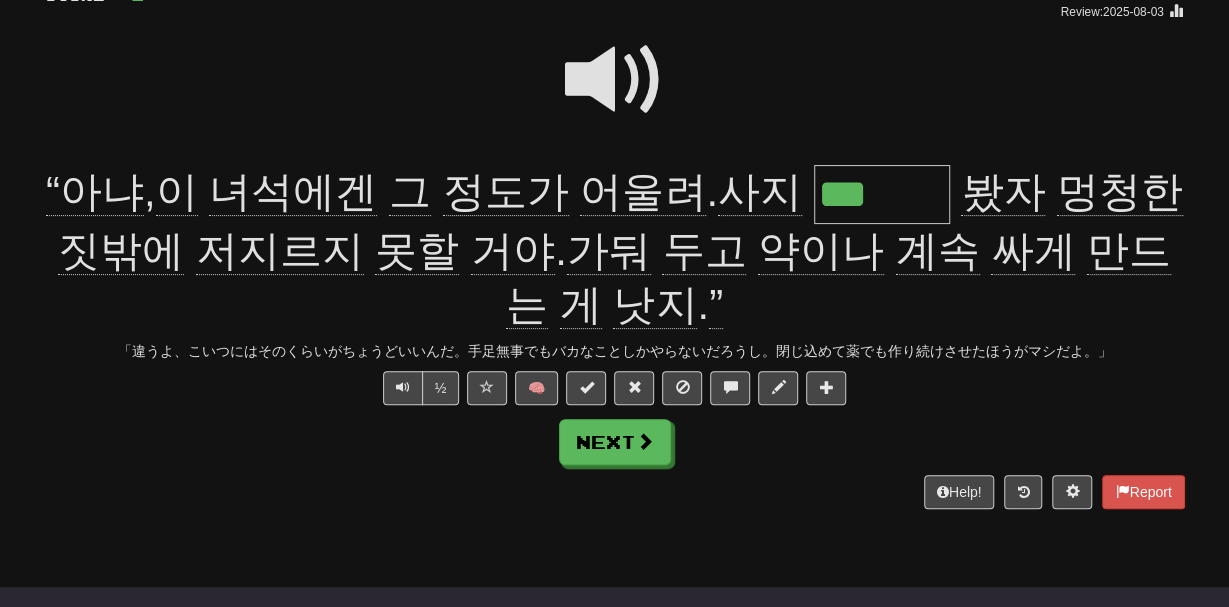scroll, scrollTop: 208, scrollLeft: 0, axis: vertical 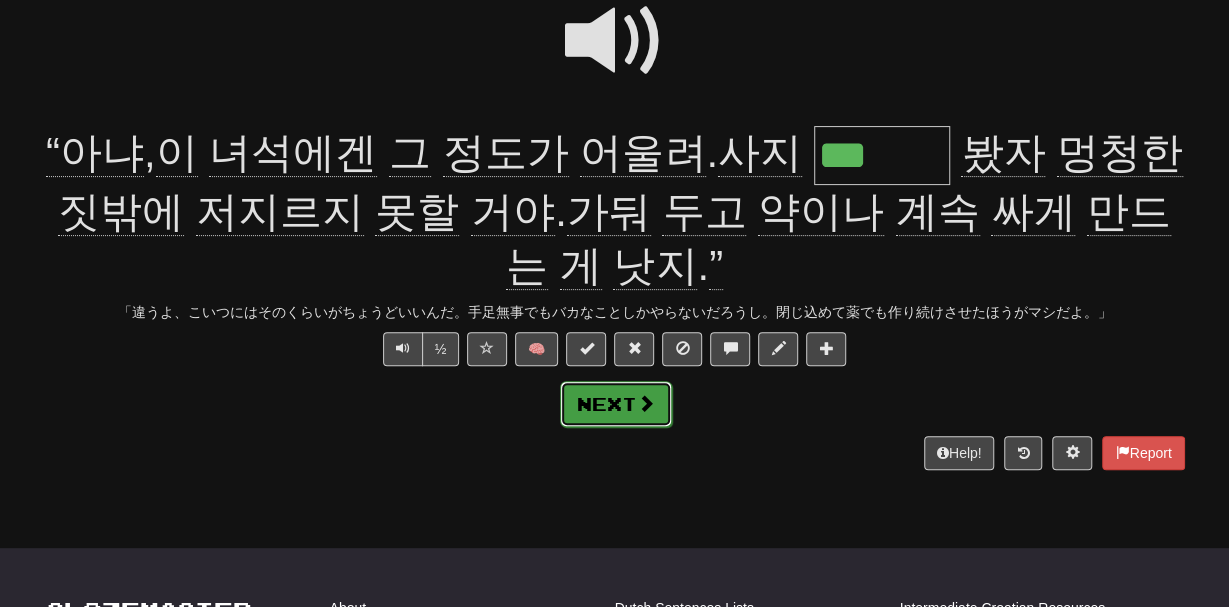 click on "Next" at bounding box center [616, 404] 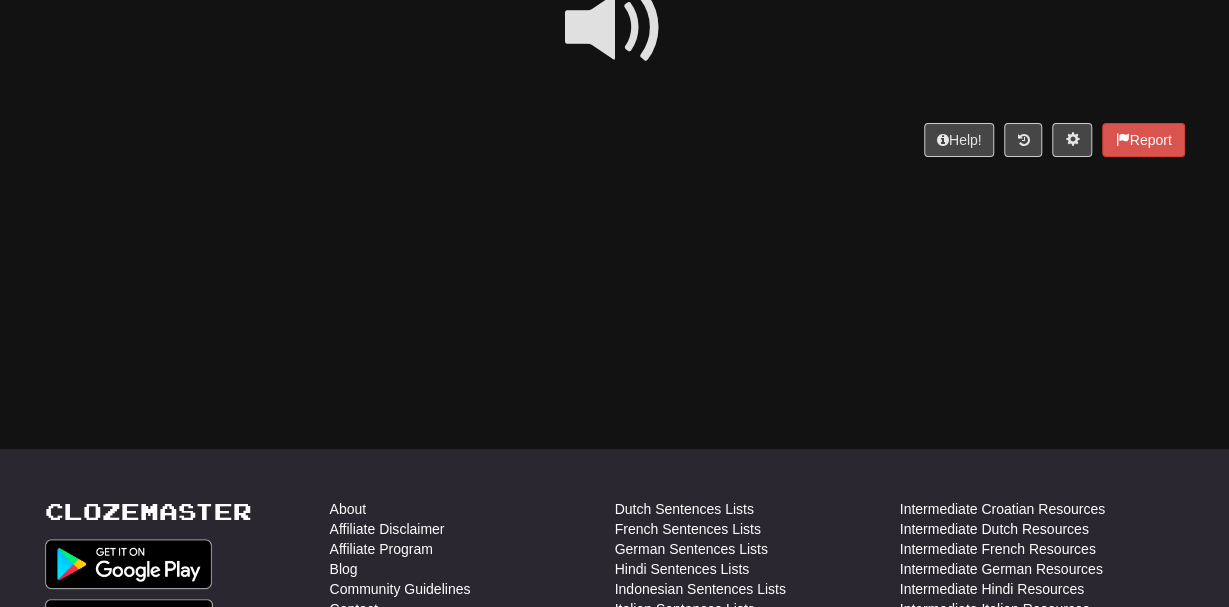 scroll, scrollTop: 0, scrollLeft: 0, axis: both 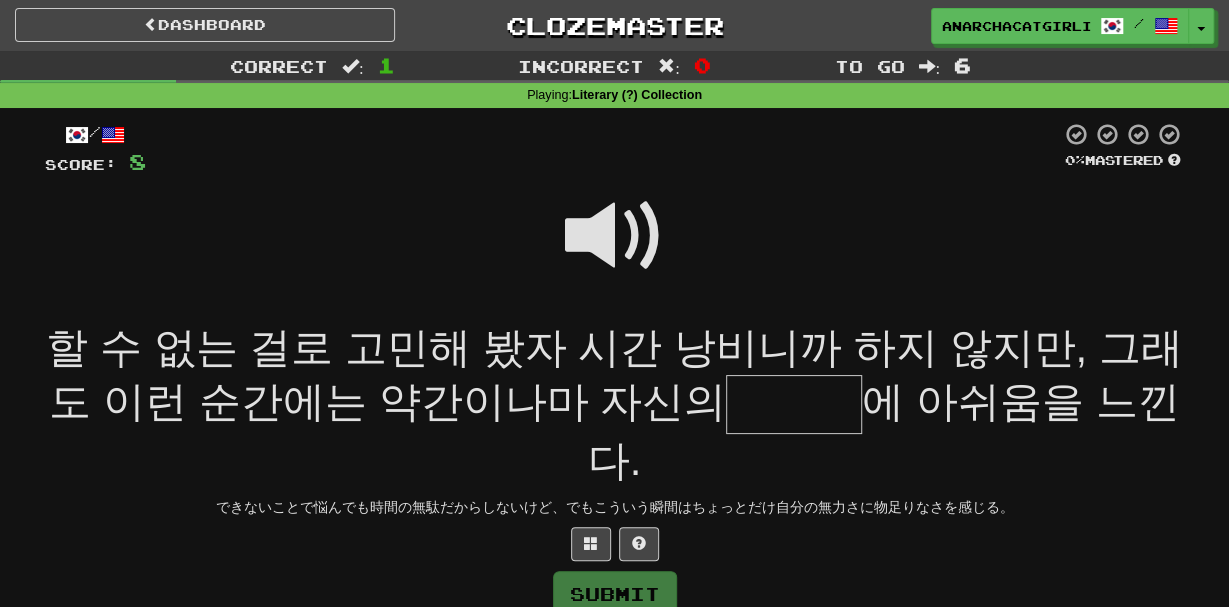 click at bounding box center [615, 236] 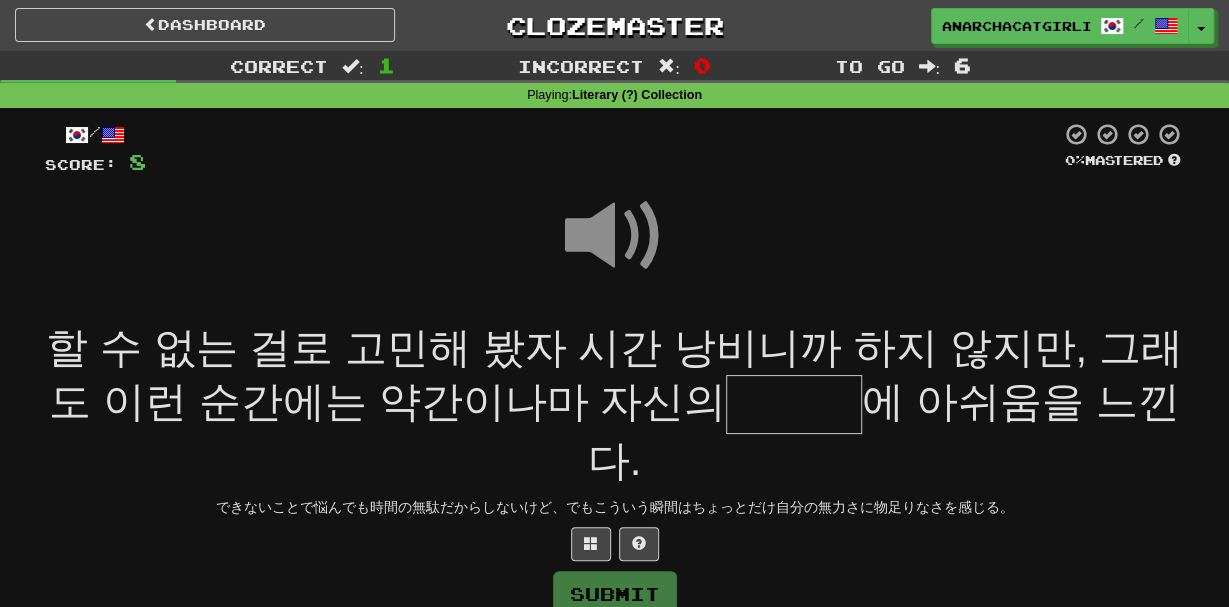 click at bounding box center (794, 404) 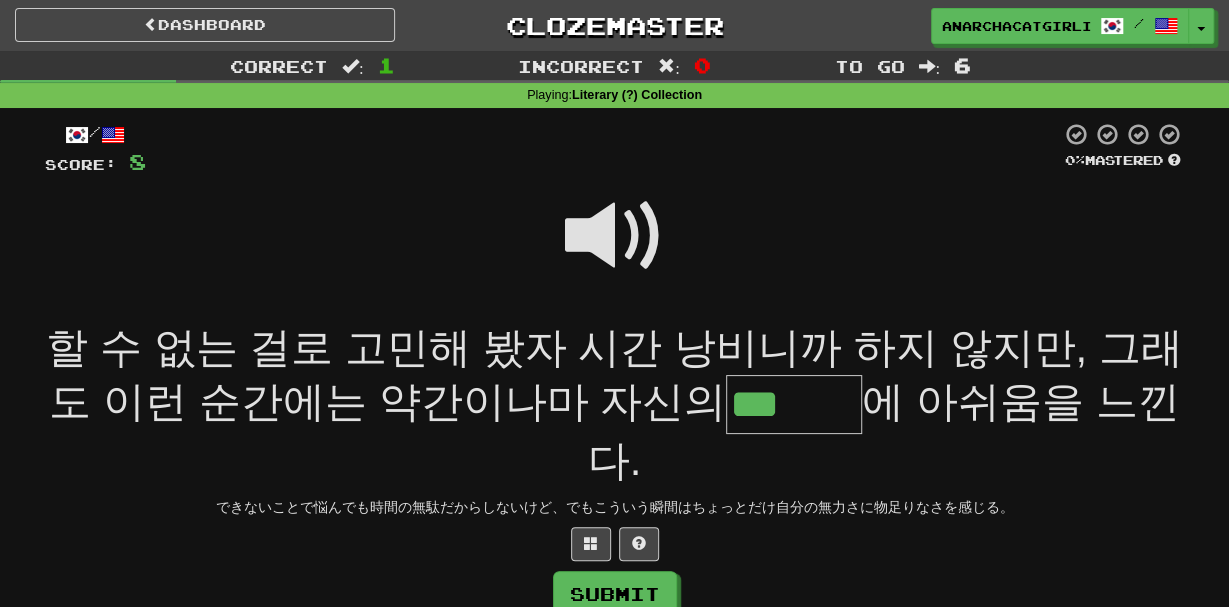type on "***" 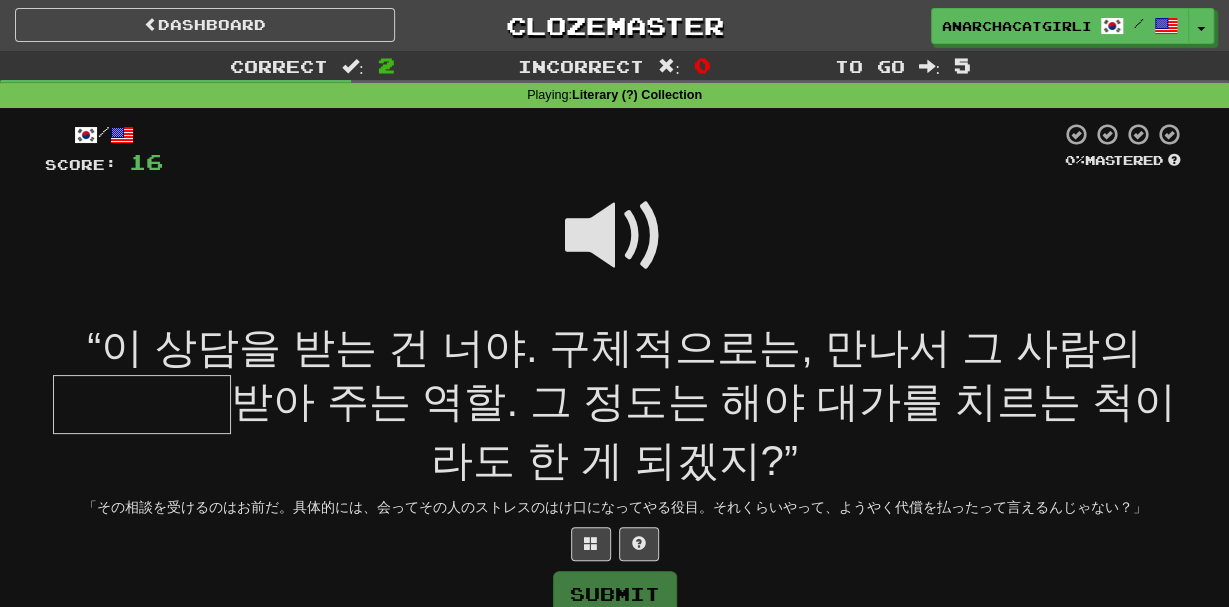 click at bounding box center (615, 236) 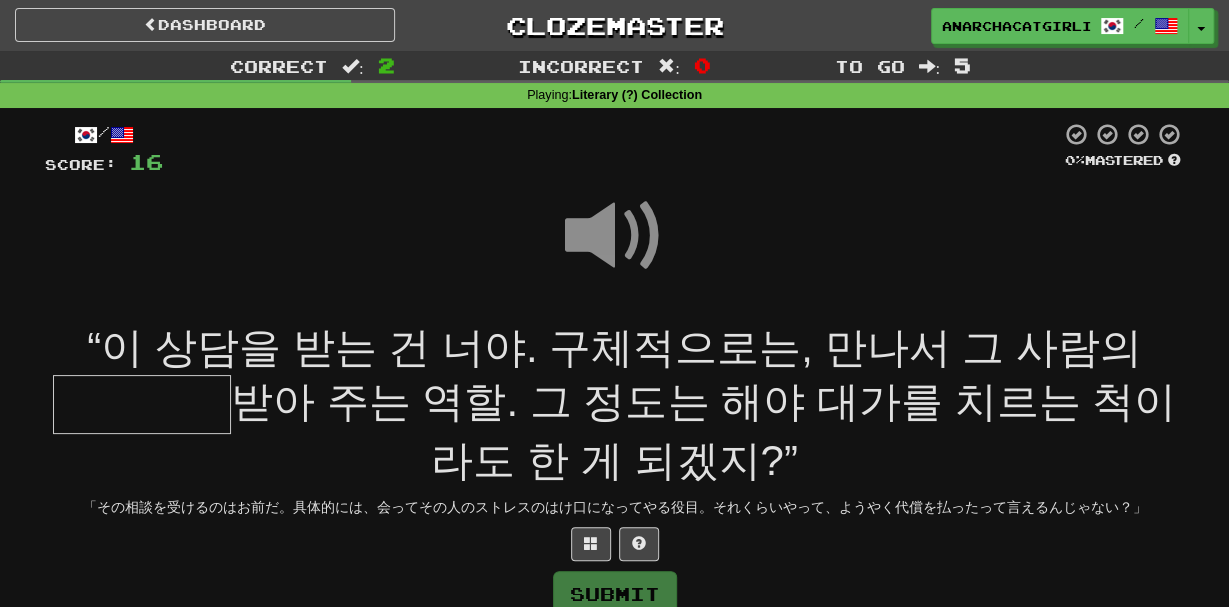 click at bounding box center [142, 404] 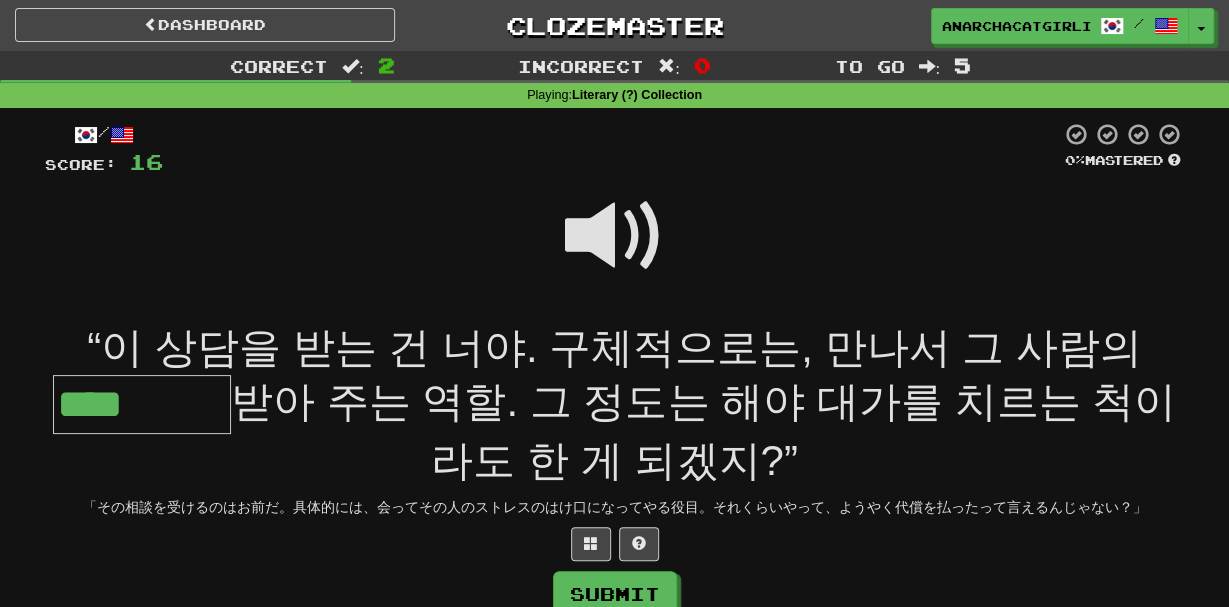 type on "****" 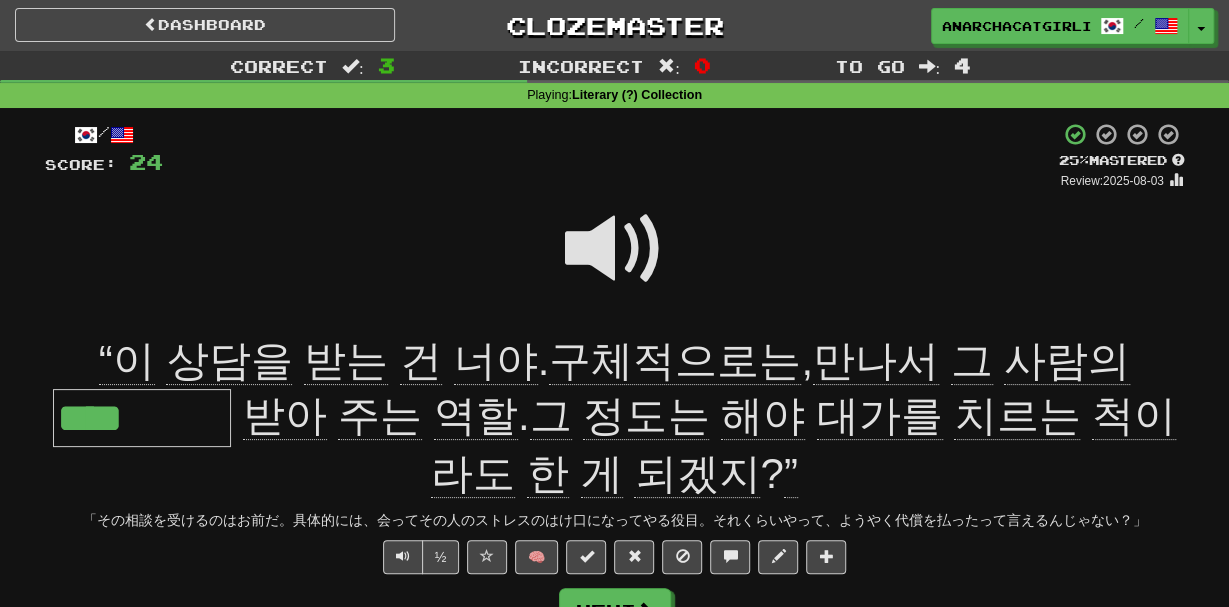 drag, startPoint x: 58, startPoint y: 427, endPoint x: 169, endPoint y: 421, distance: 111.16204 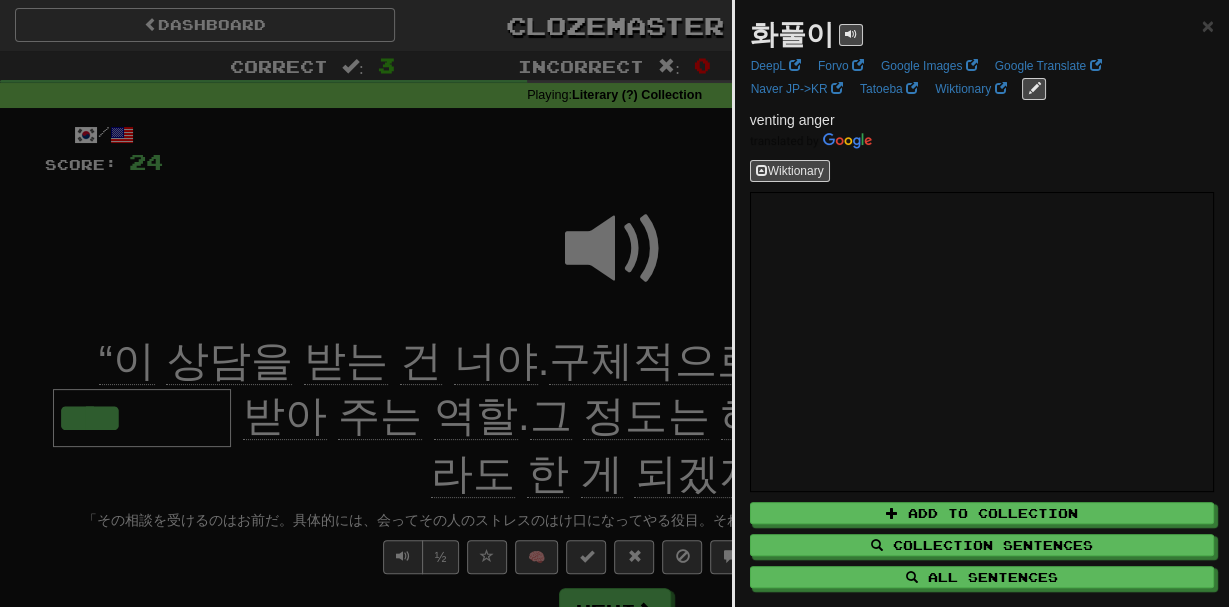 click at bounding box center [614, 303] 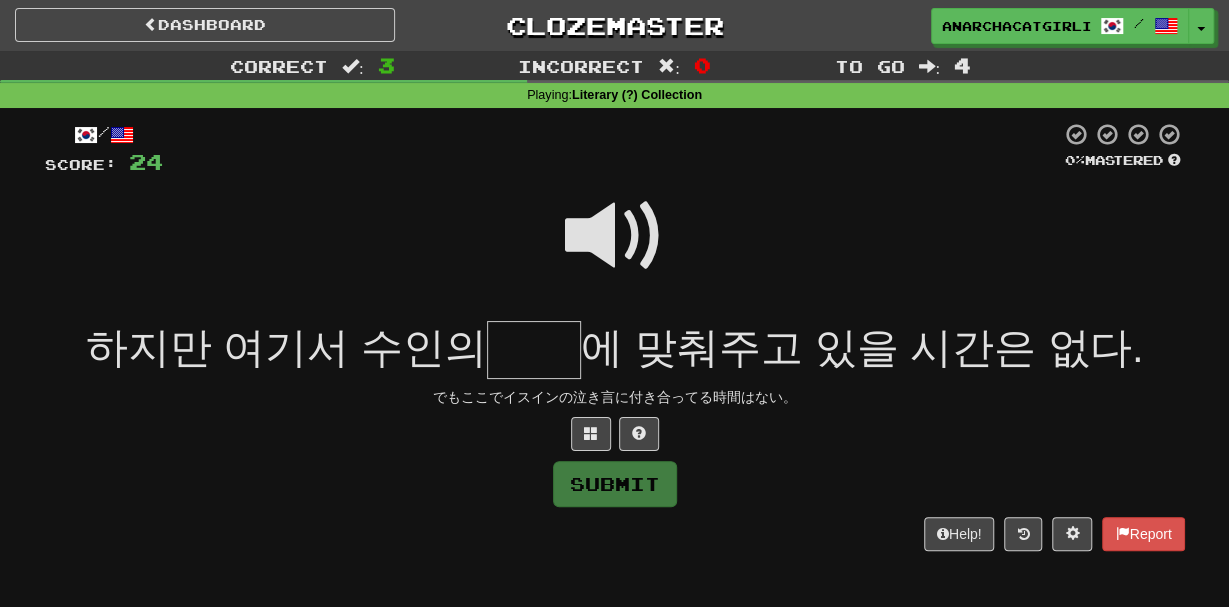 click at bounding box center (615, 236) 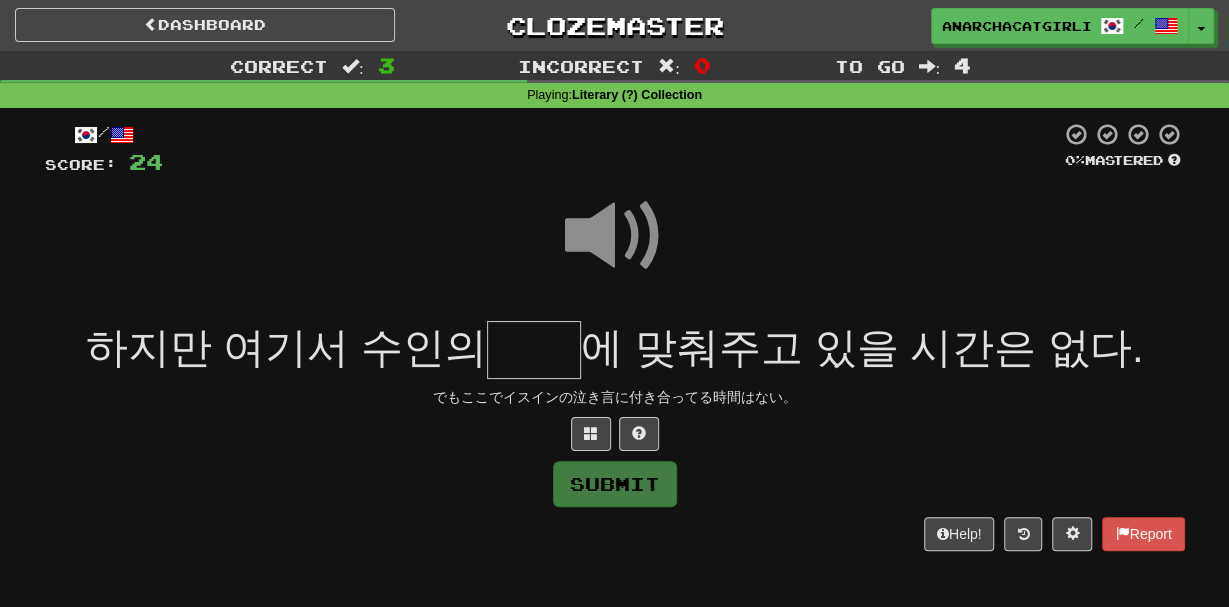 click at bounding box center (534, 350) 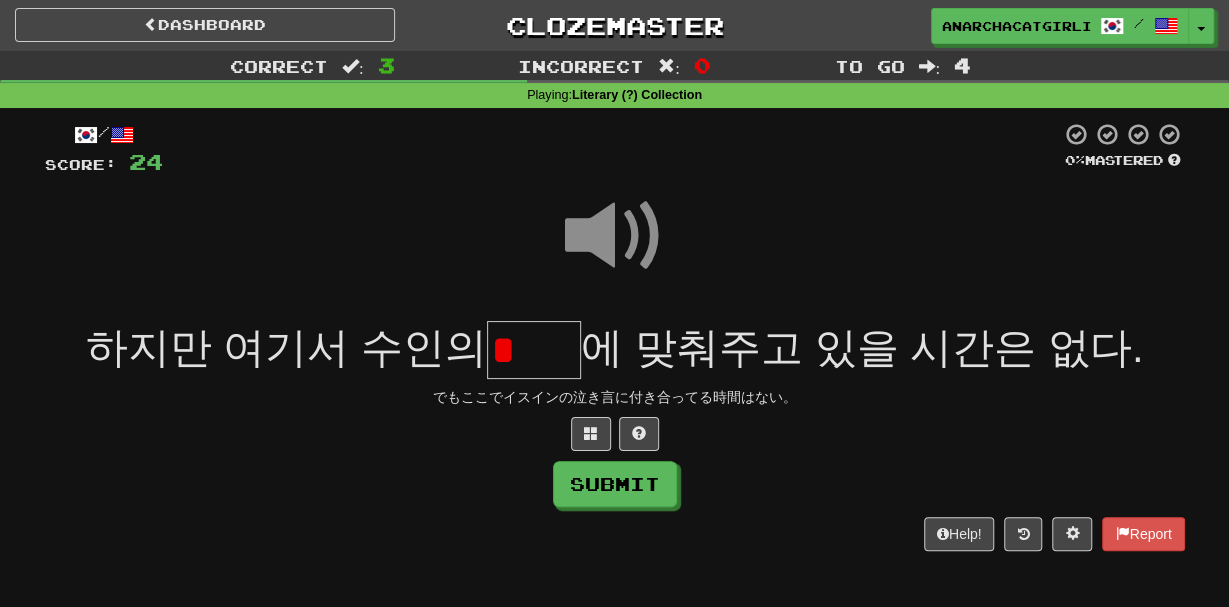 type on "*" 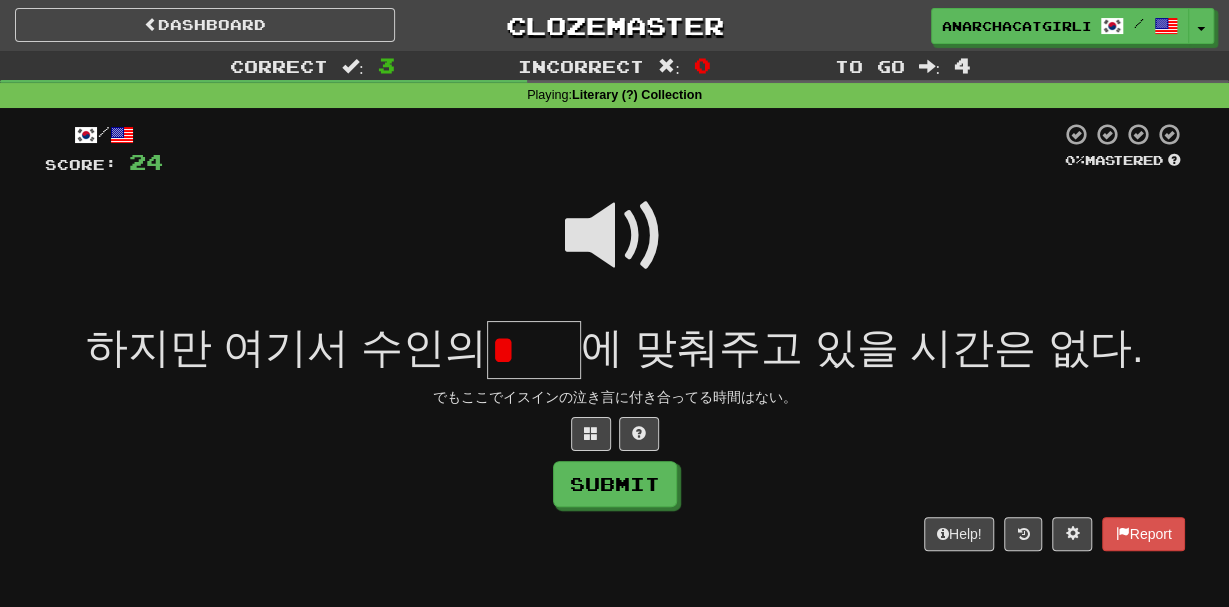 type on "*" 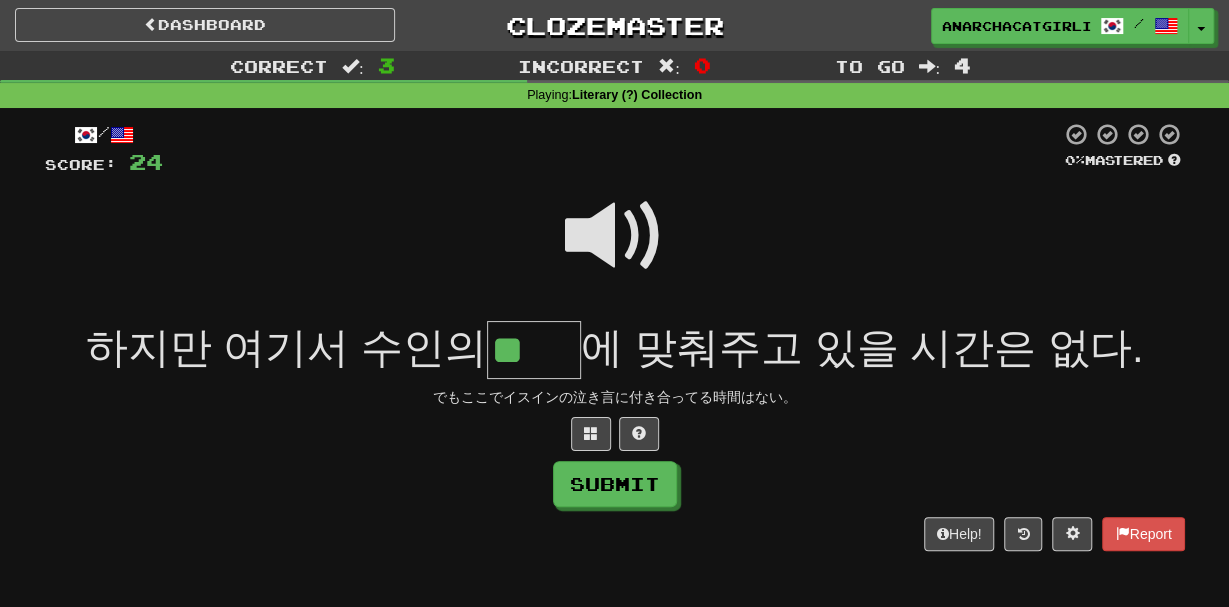 type on "**" 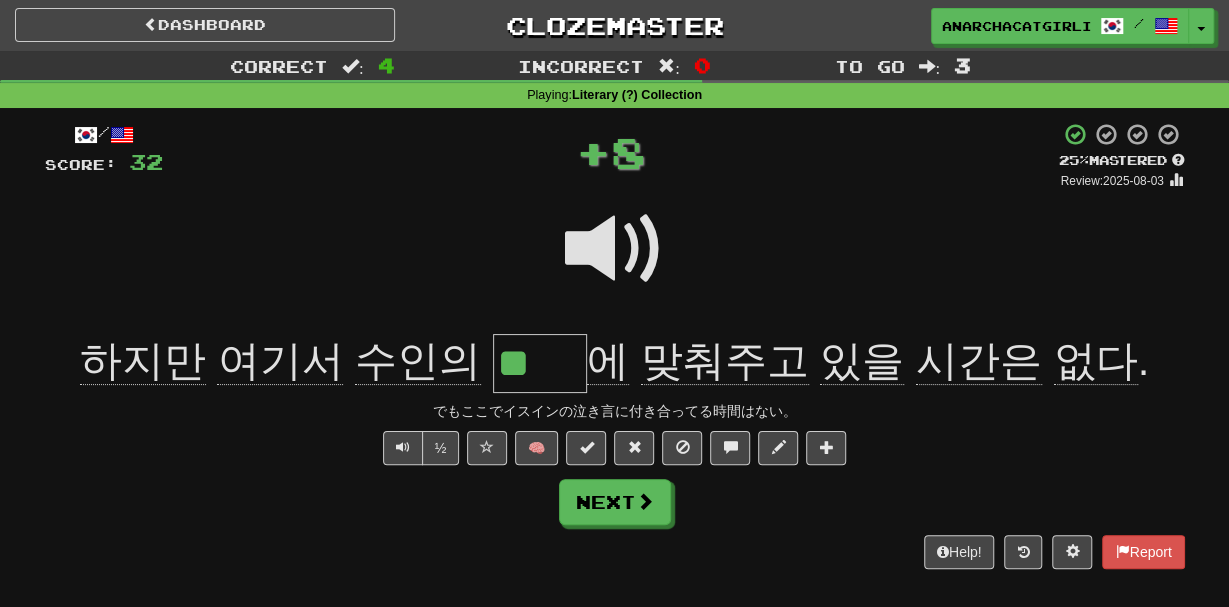 drag, startPoint x: 508, startPoint y: 366, endPoint x: 587, endPoint y: 362, distance: 79.101204 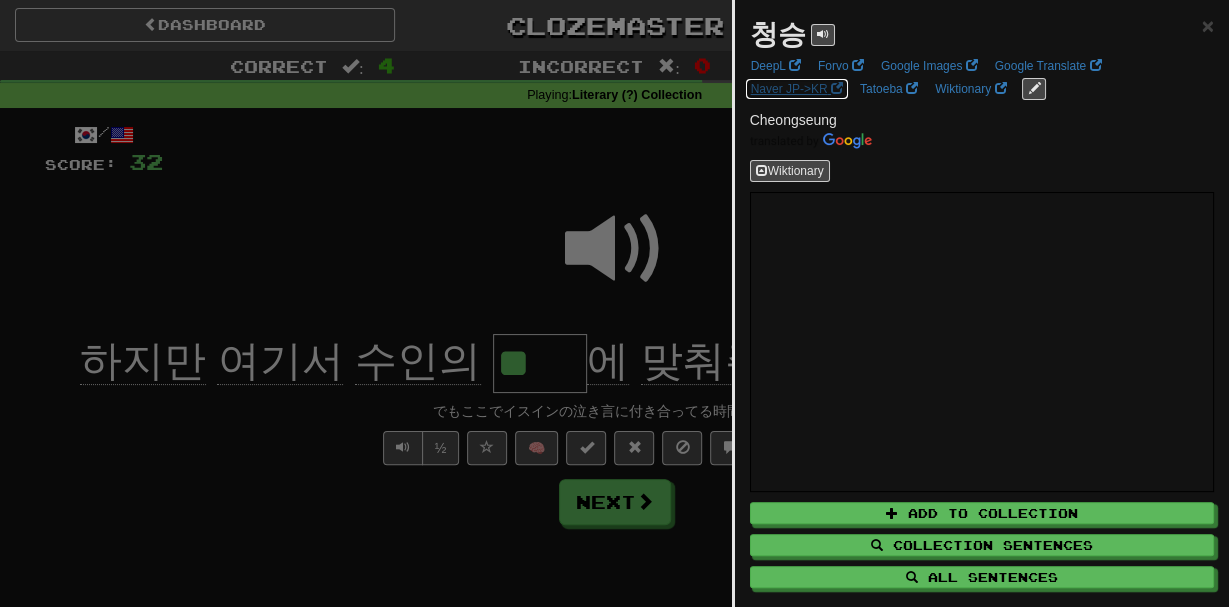 click on "Naver JP->KR" at bounding box center (797, 89) 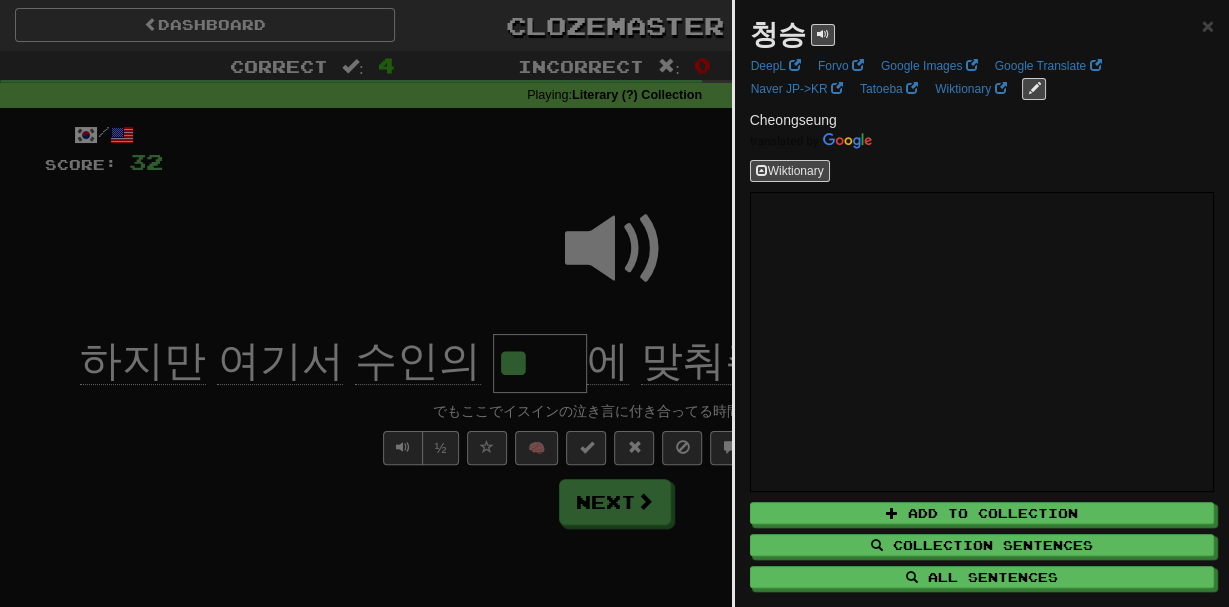 click at bounding box center (614, 303) 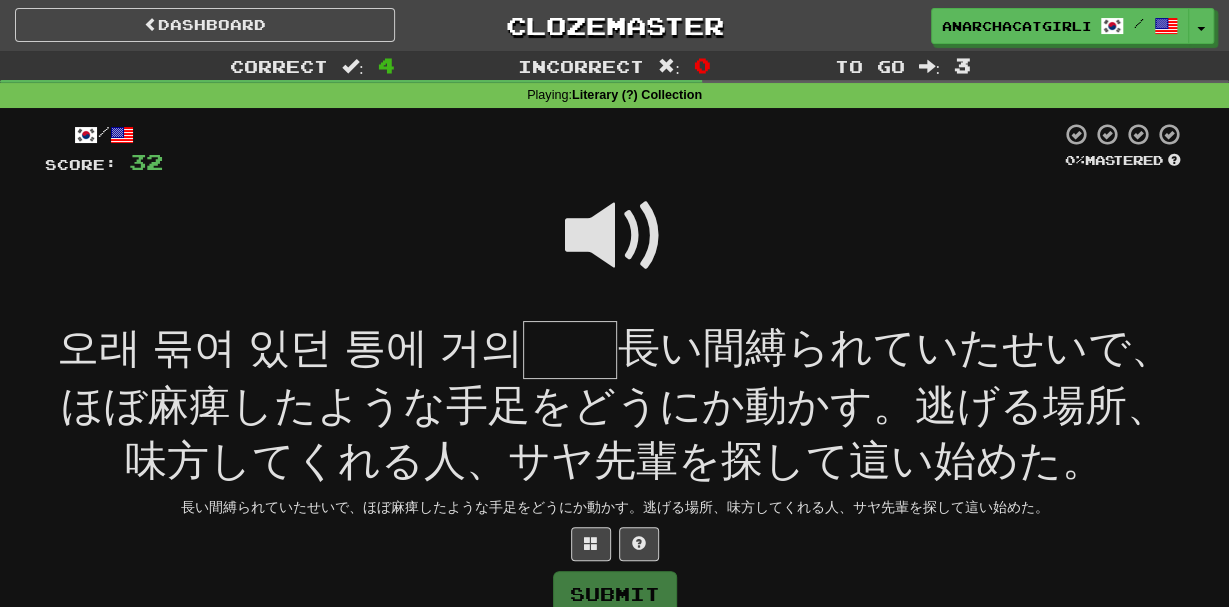 click at bounding box center (615, 236) 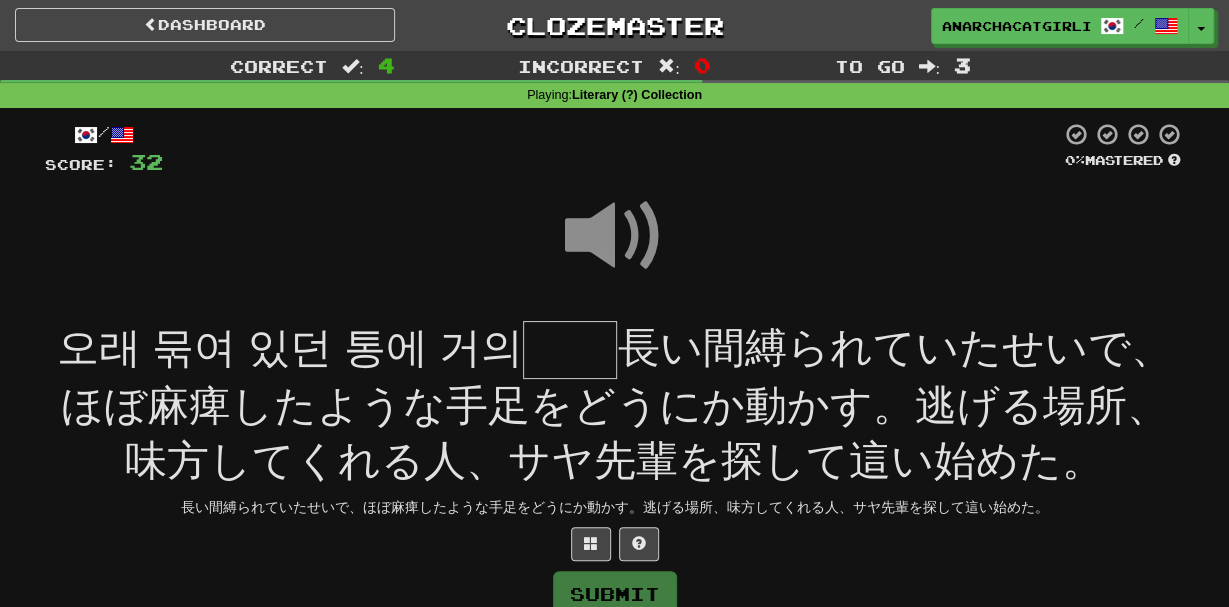 click at bounding box center [570, 350] 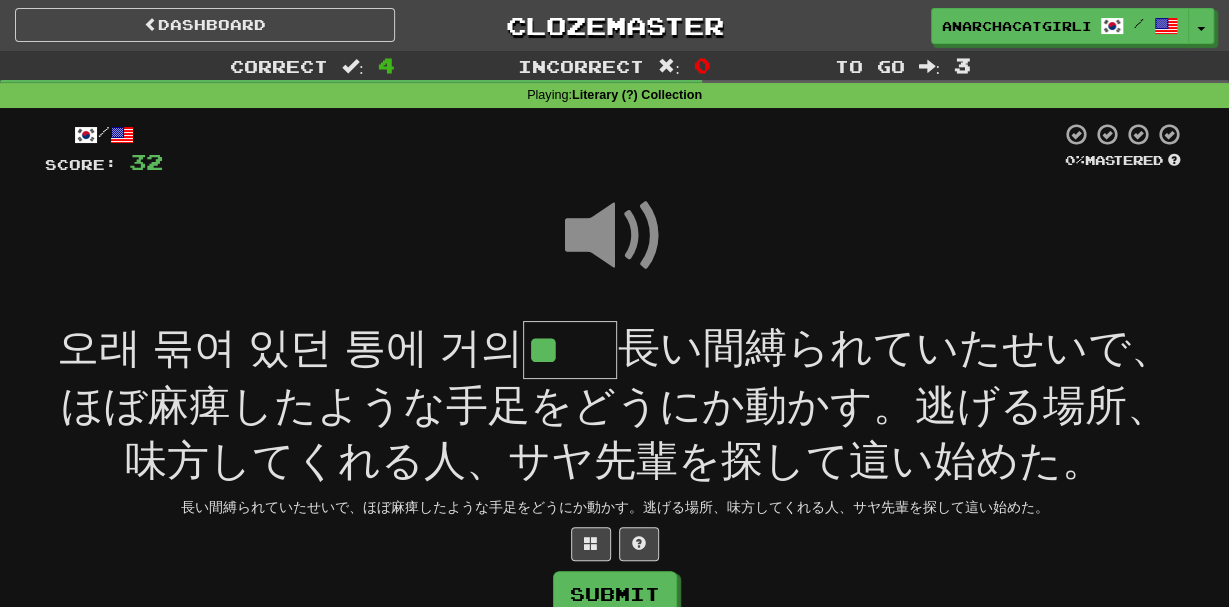 type on "**" 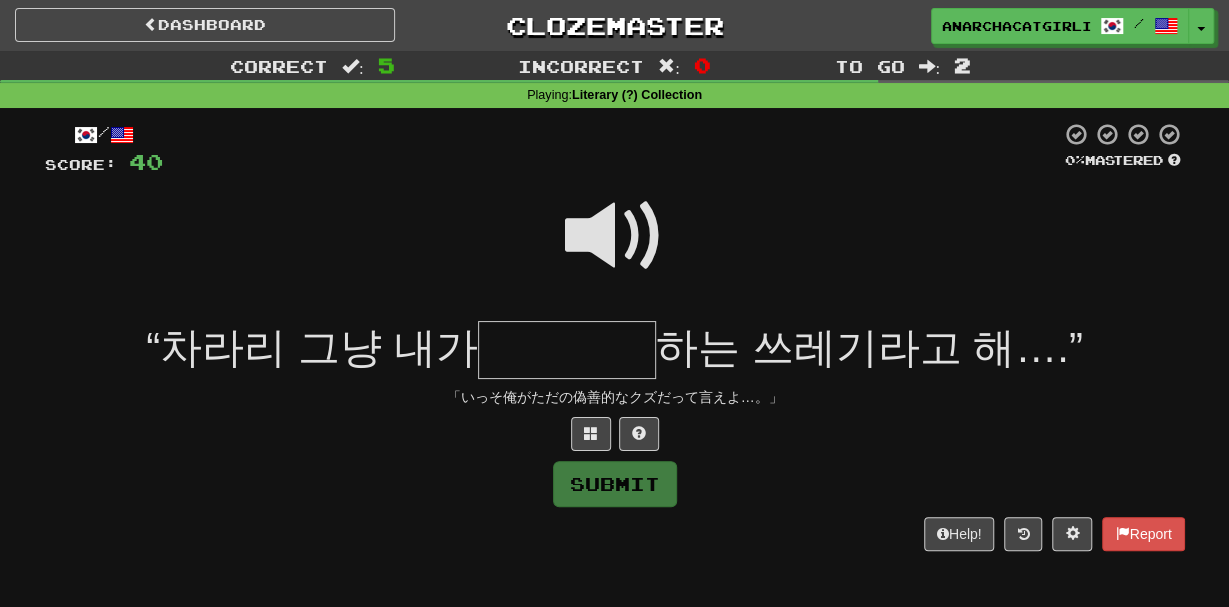 click at bounding box center [615, 236] 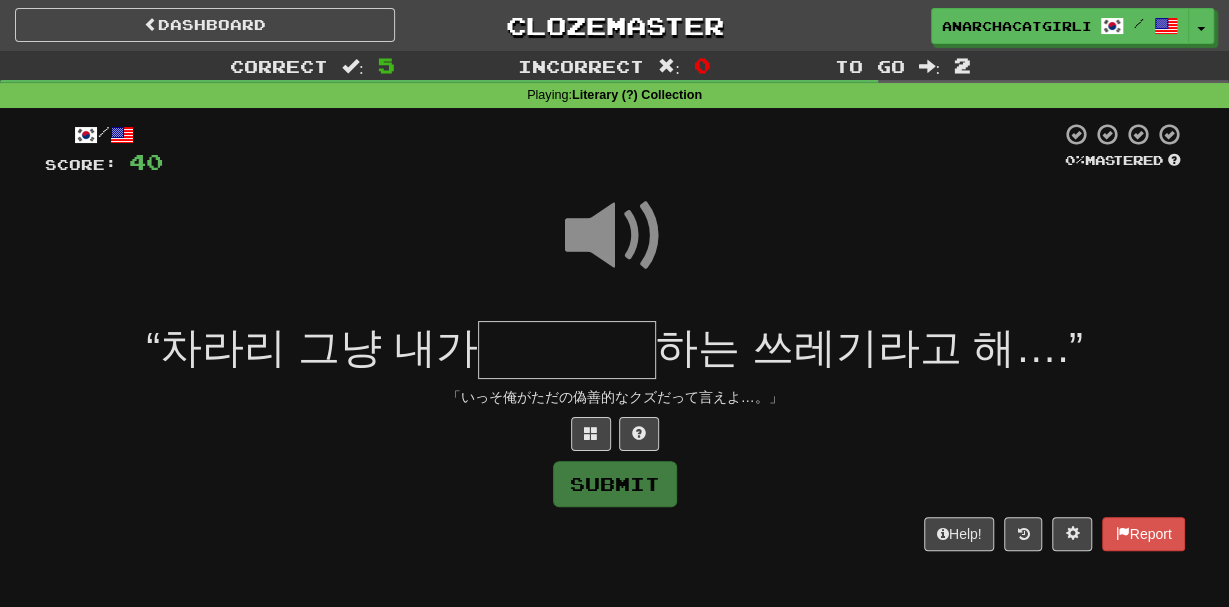 click at bounding box center [567, 350] 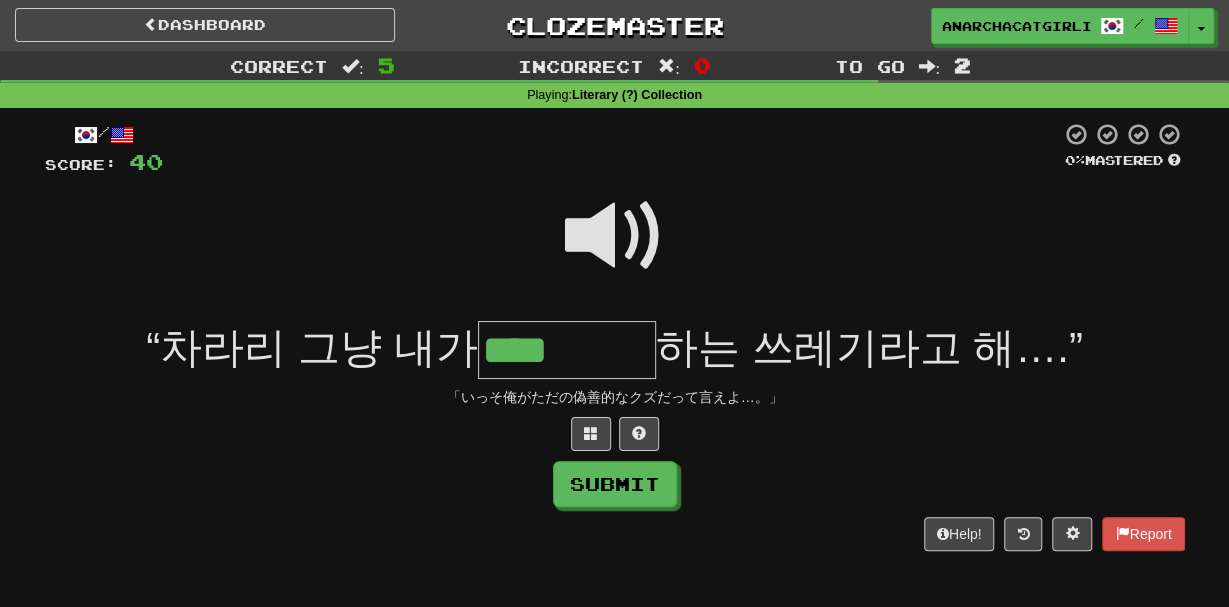 type on "****" 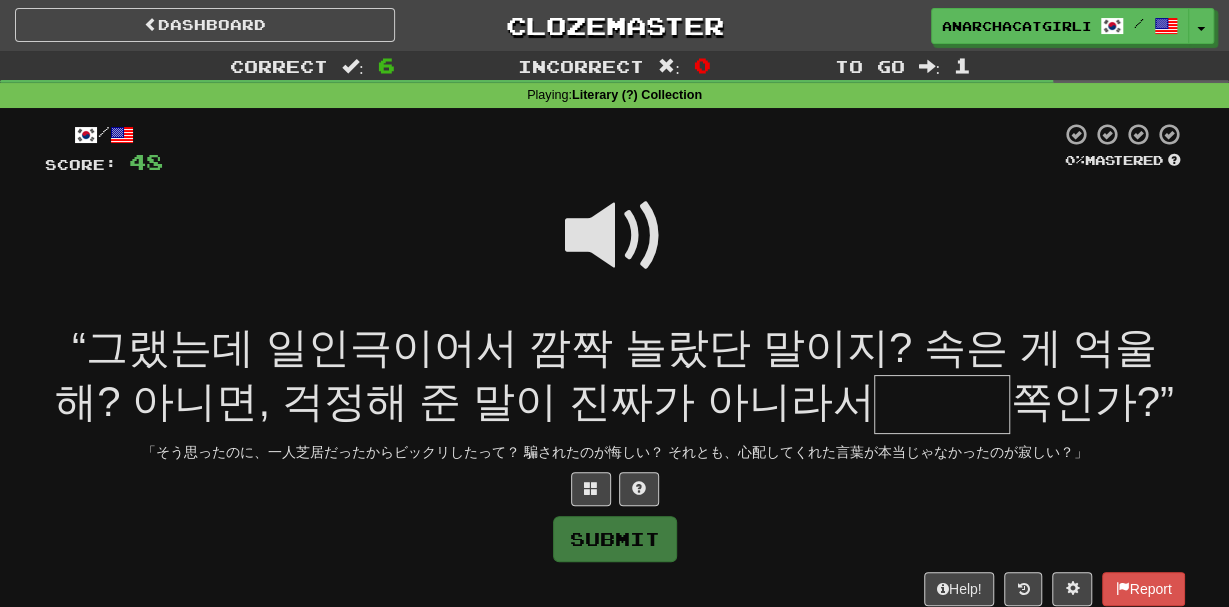 click at bounding box center (615, 249) 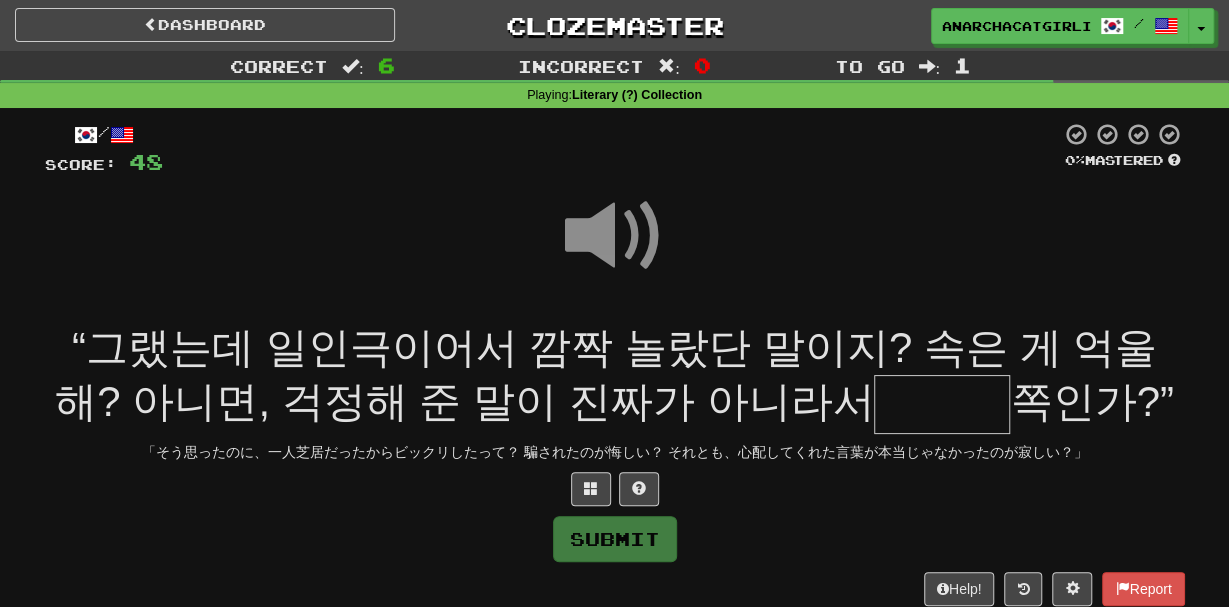 click at bounding box center (942, 404) 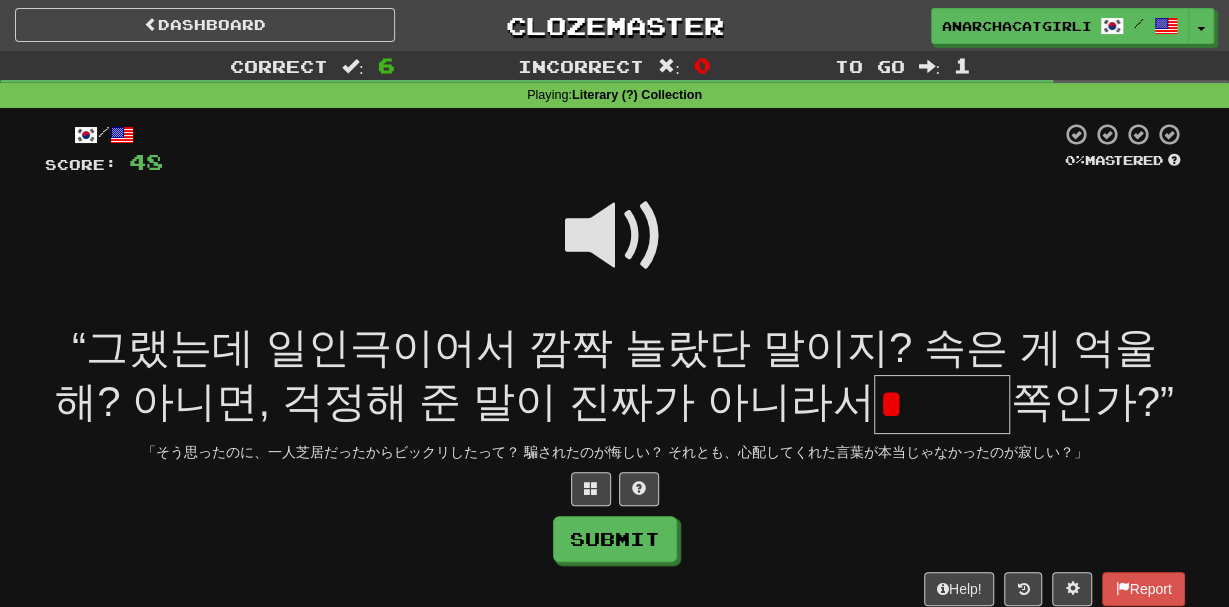 type on "*" 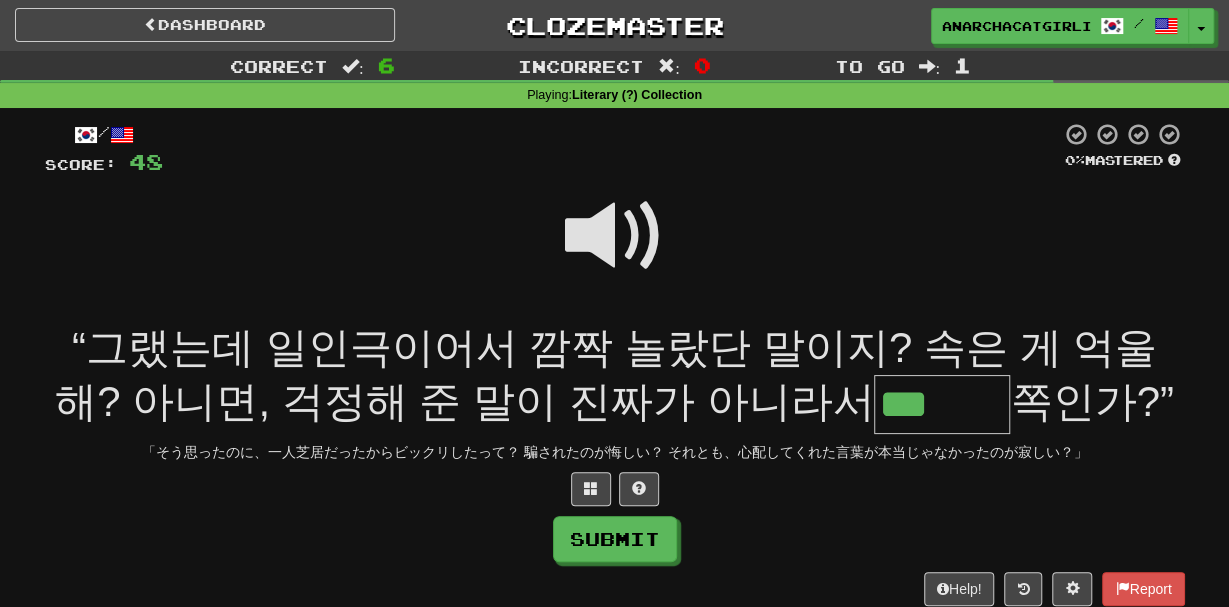 type on "***" 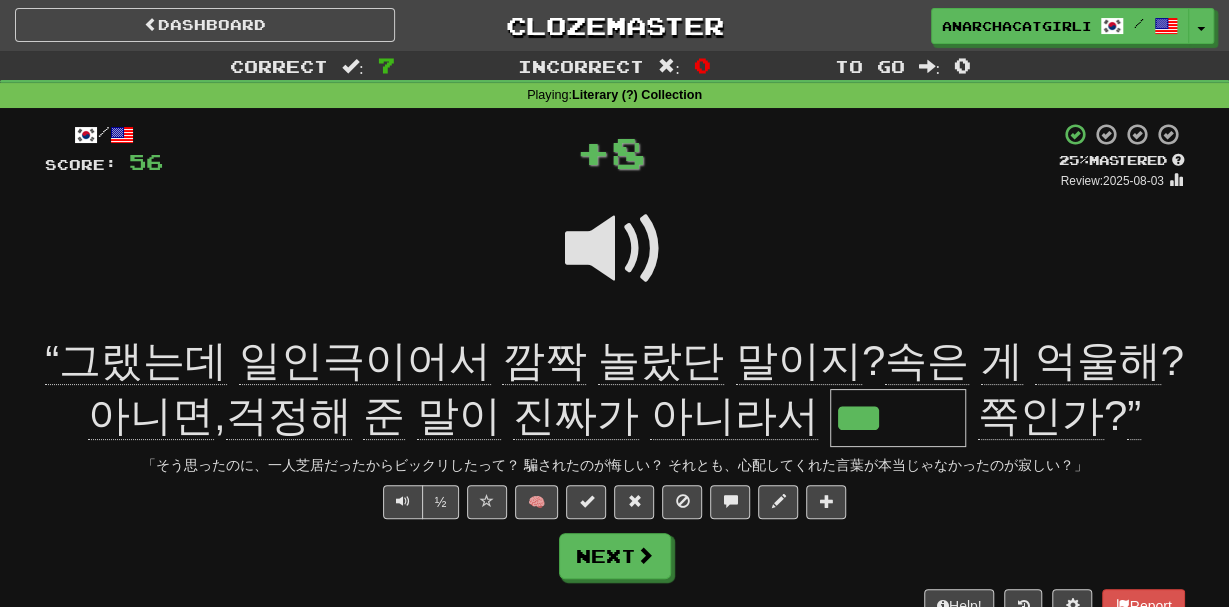 drag, startPoint x: 925, startPoint y: 421, endPoint x: 983, endPoint y: 423, distance: 58.034473 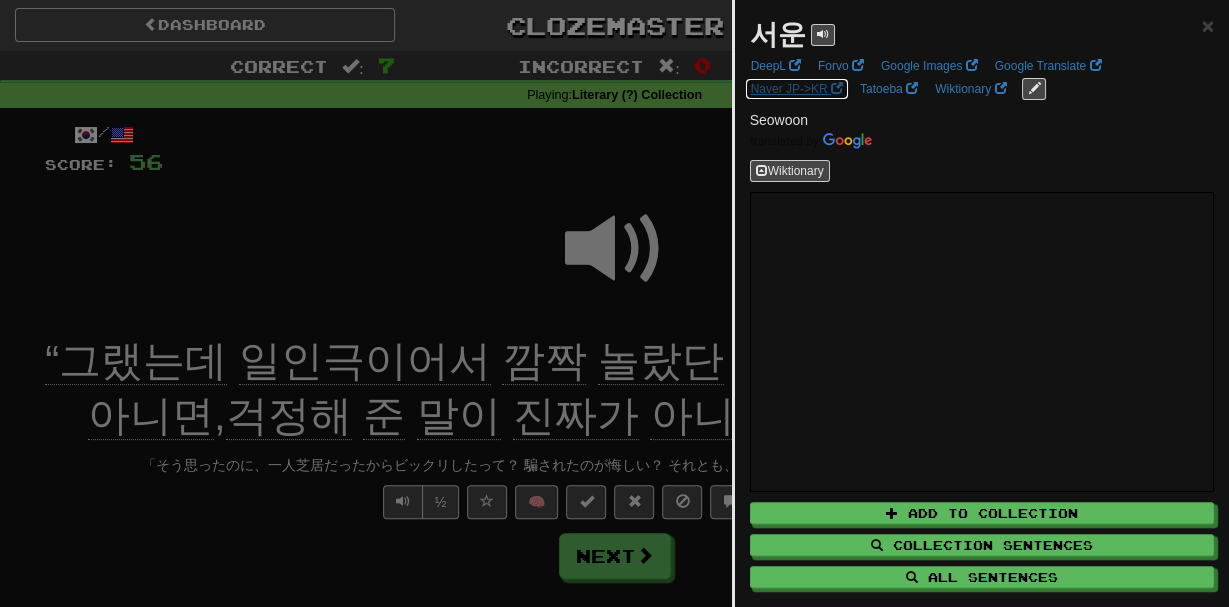 click on "Naver JP->KR" at bounding box center [797, 89] 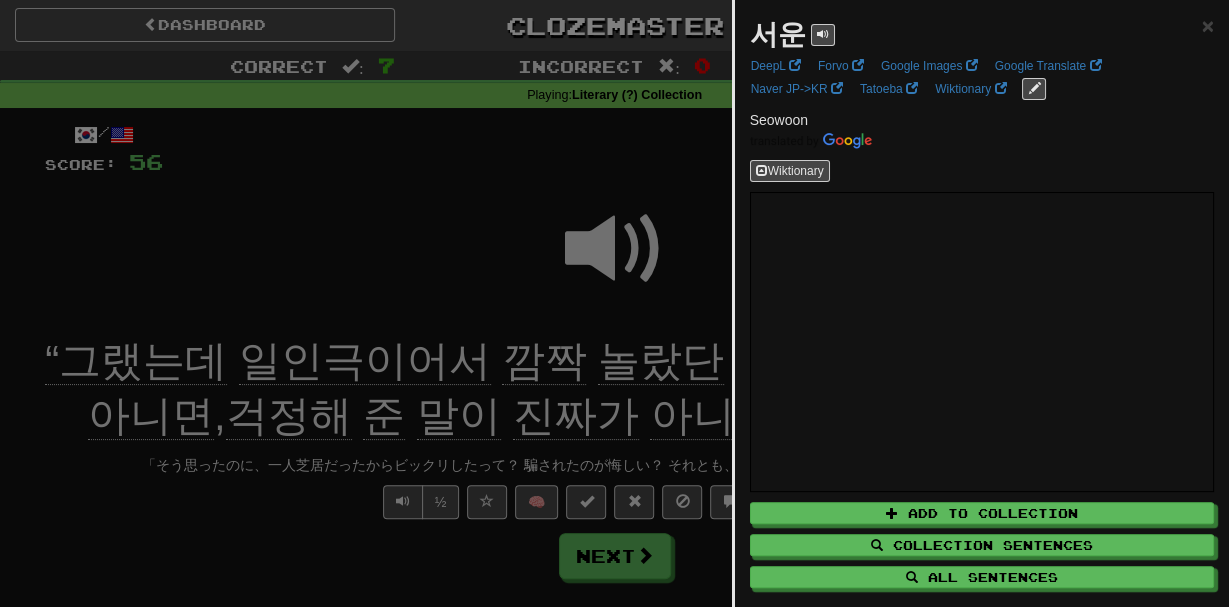 click at bounding box center [614, 303] 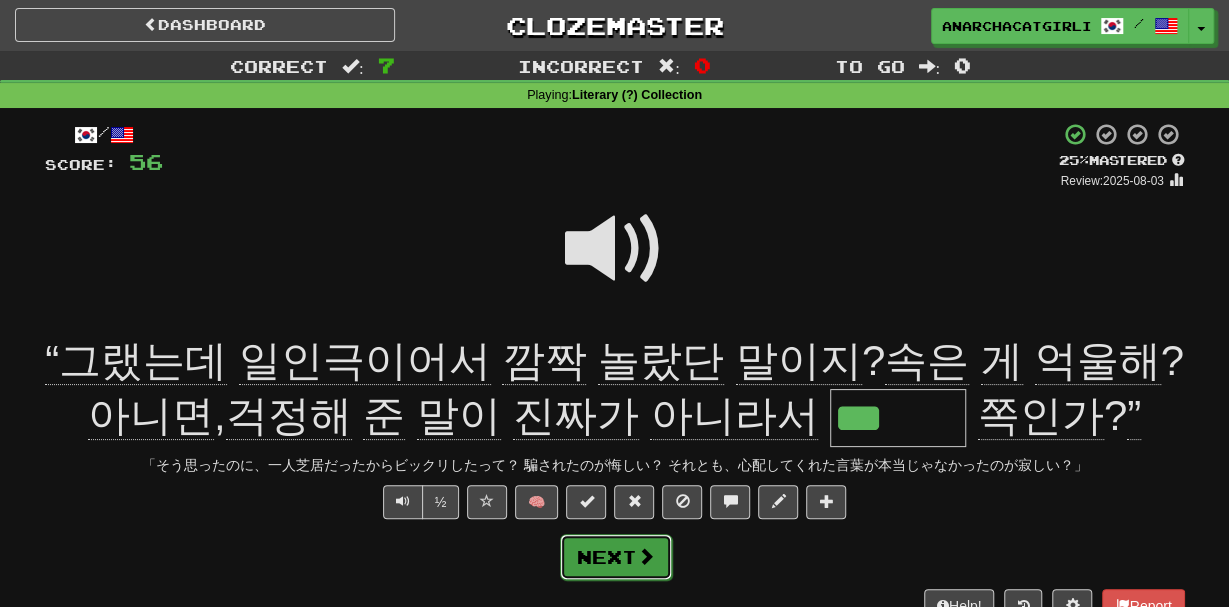 click on "Next" at bounding box center (616, 557) 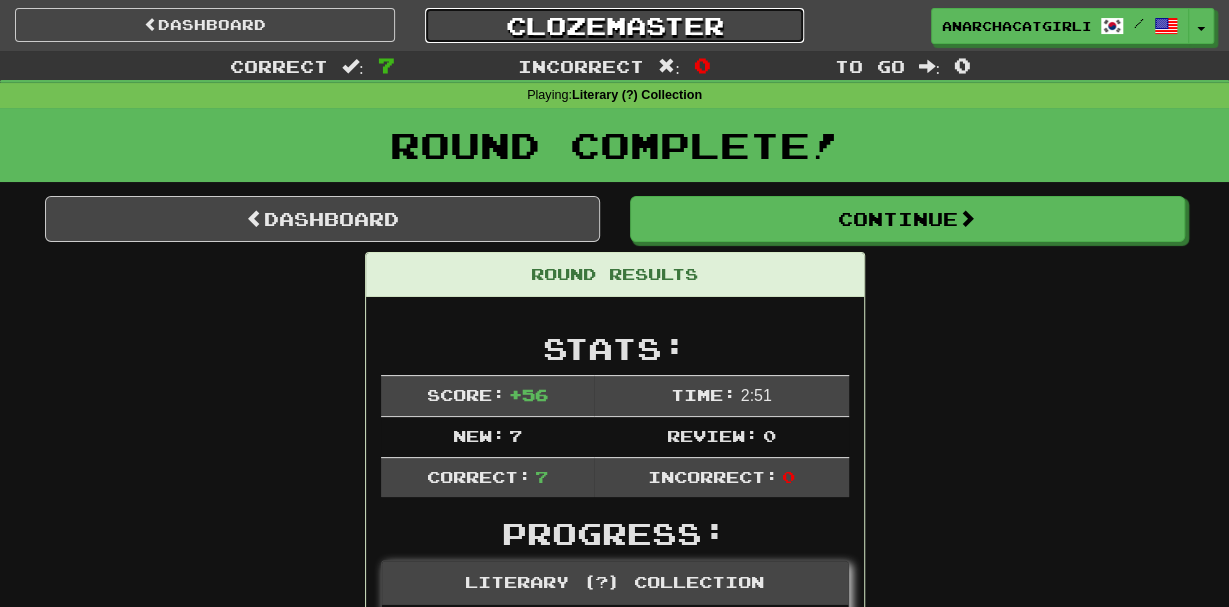 click on "Clozemaster" at bounding box center (615, 25) 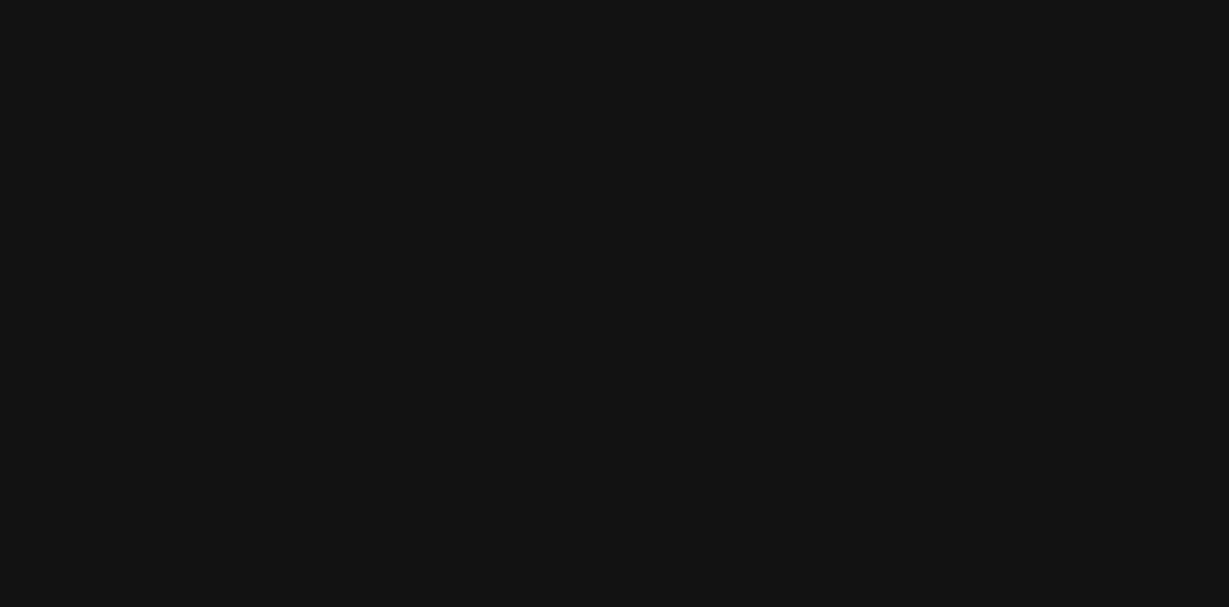 scroll, scrollTop: 0, scrollLeft: 0, axis: both 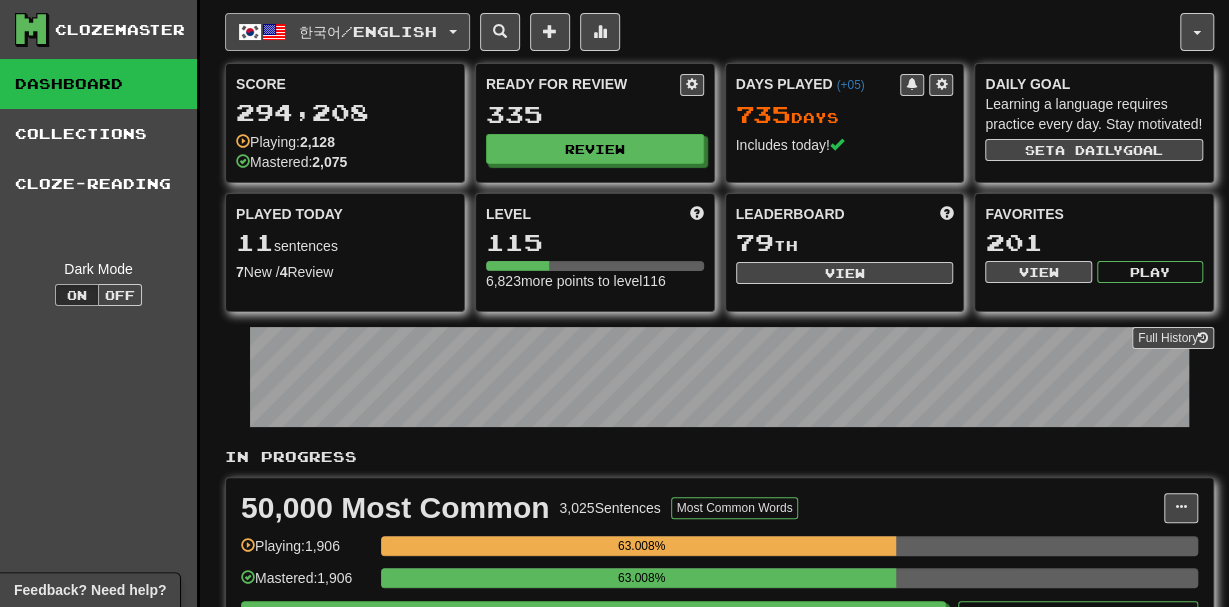 click on "한국어  /  English" at bounding box center (347, 32) 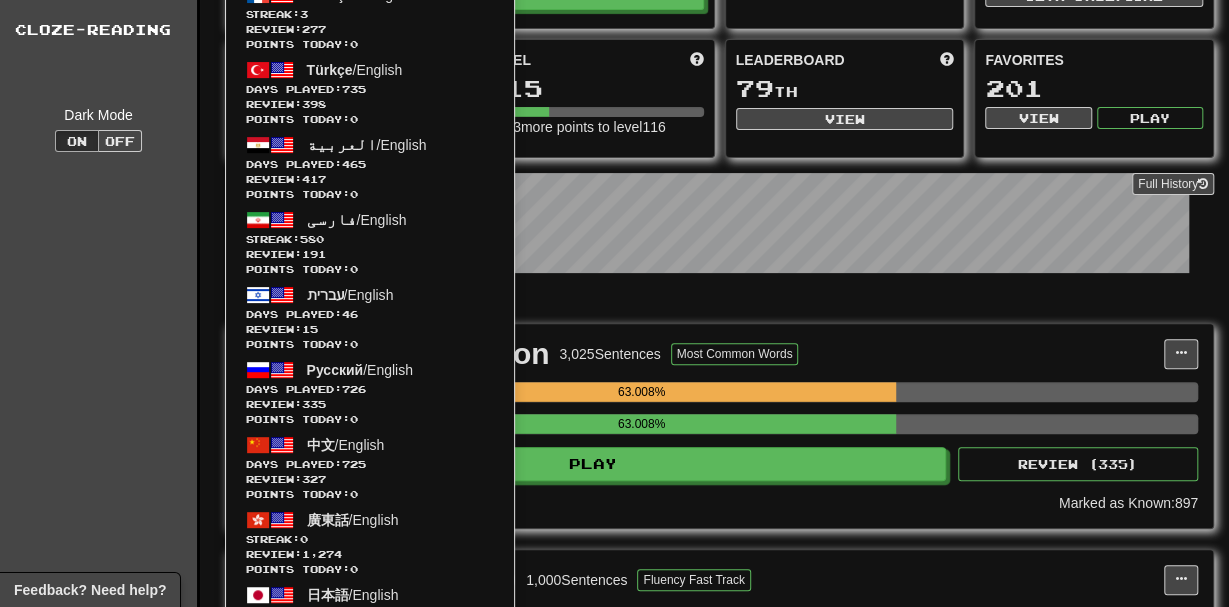 scroll, scrollTop: 165, scrollLeft: 0, axis: vertical 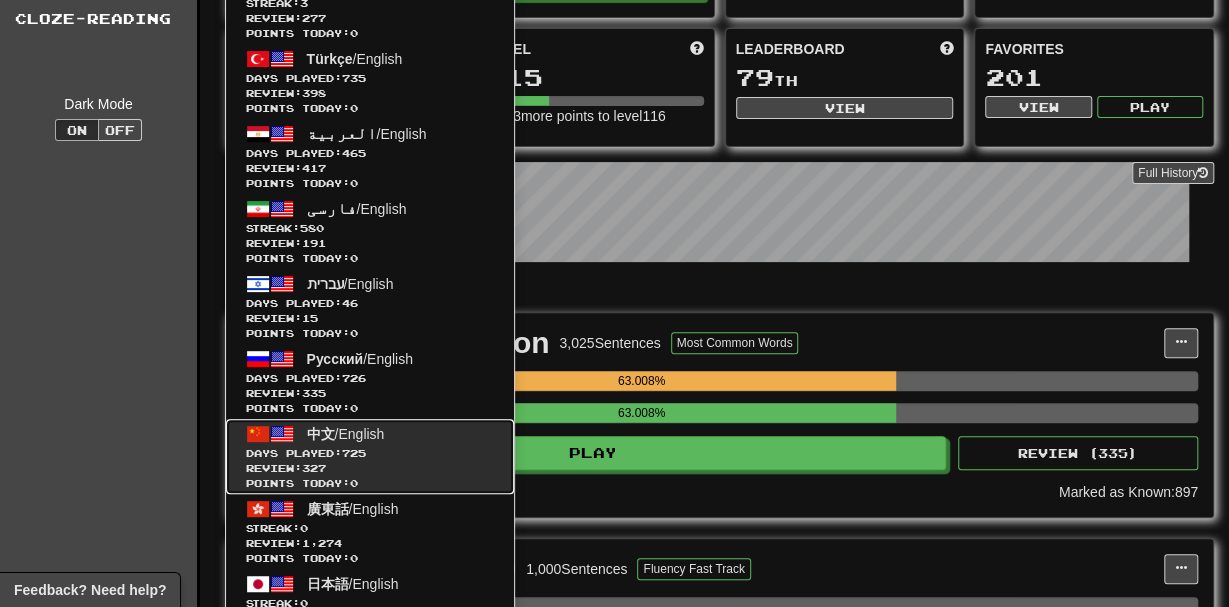 click on "Review:  327" at bounding box center [370, 468] 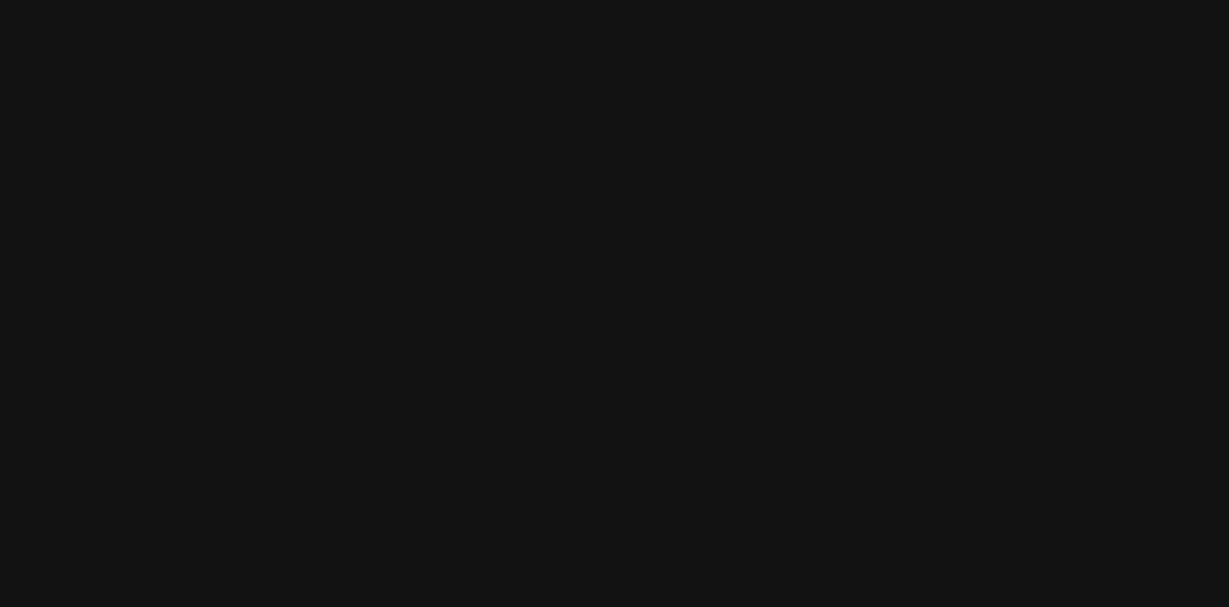 scroll, scrollTop: 0, scrollLeft: 0, axis: both 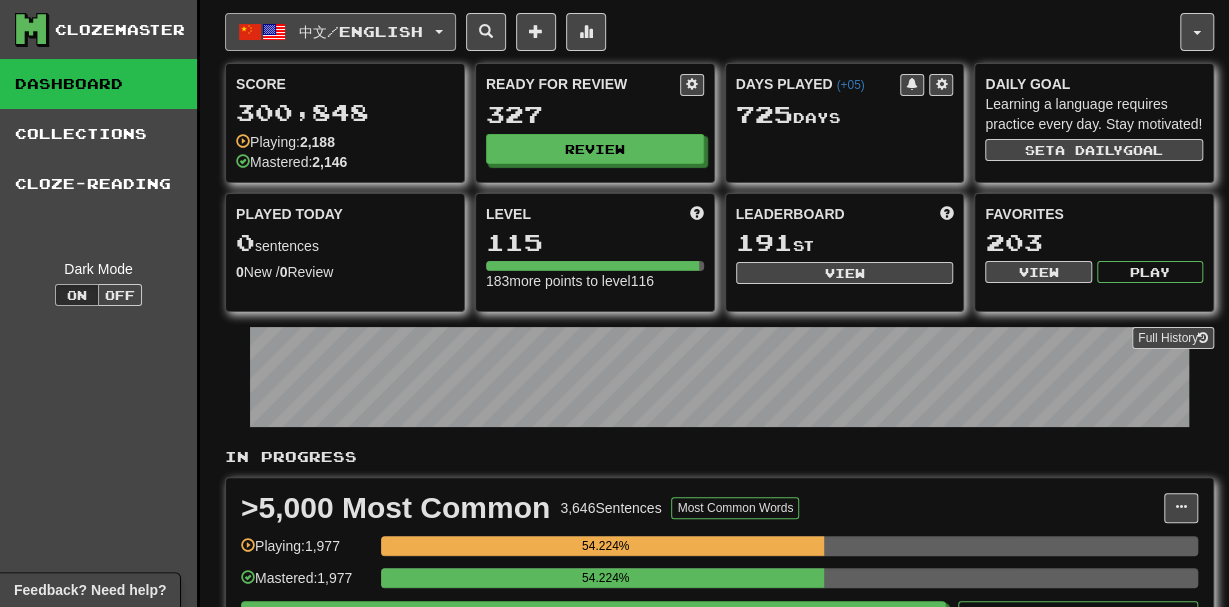 click on "中文  /  English" at bounding box center (340, 32) 